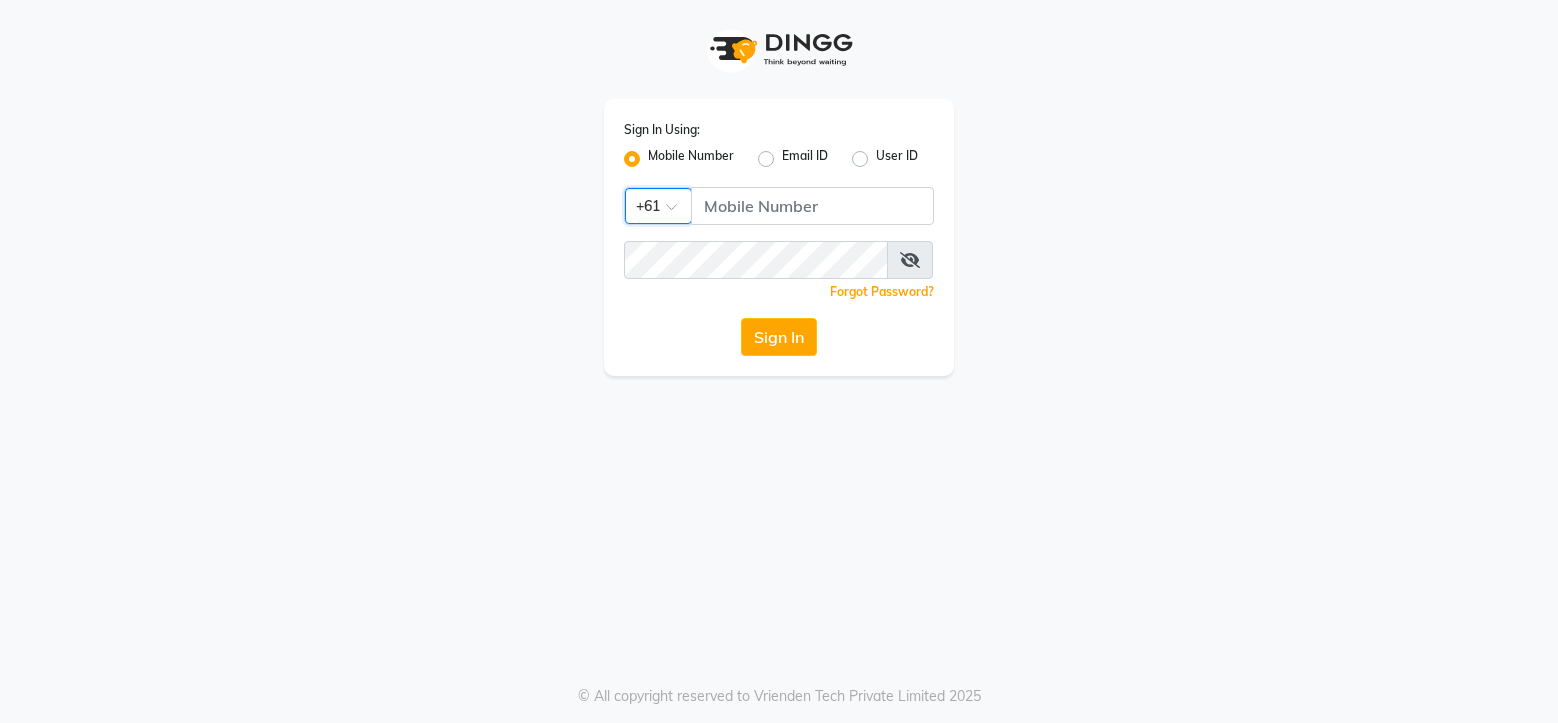 scroll, scrollTop: 0, scrollLeft: 0, axis: both 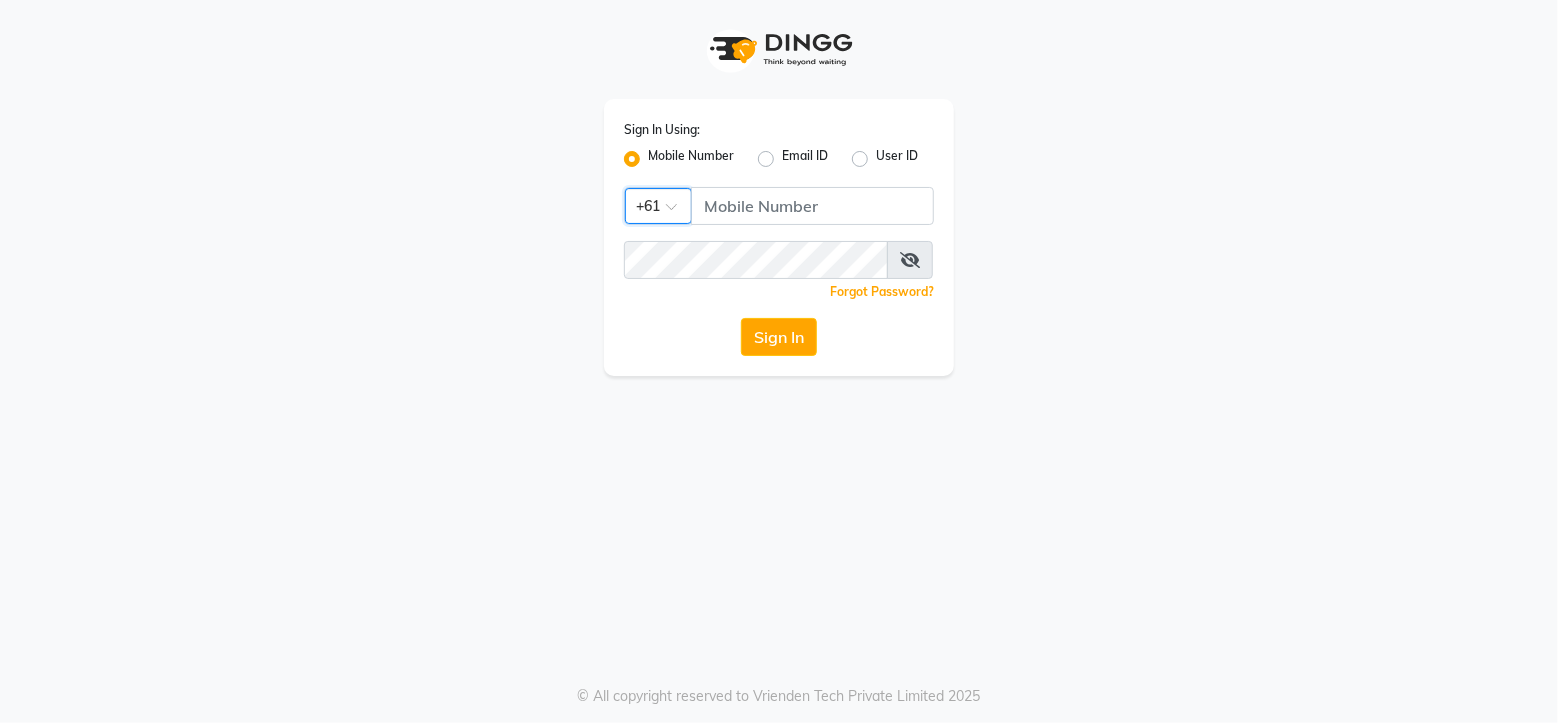 click 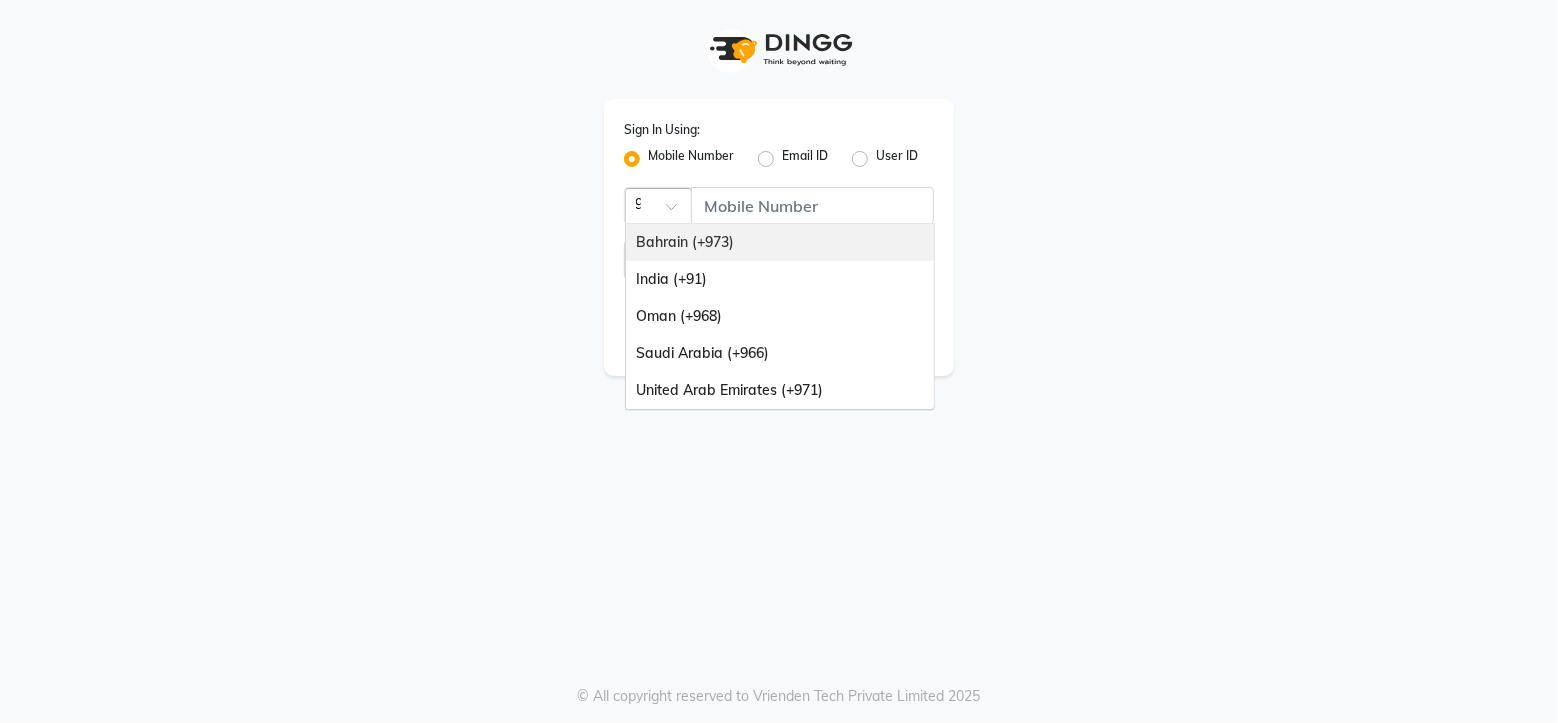 type on "91" 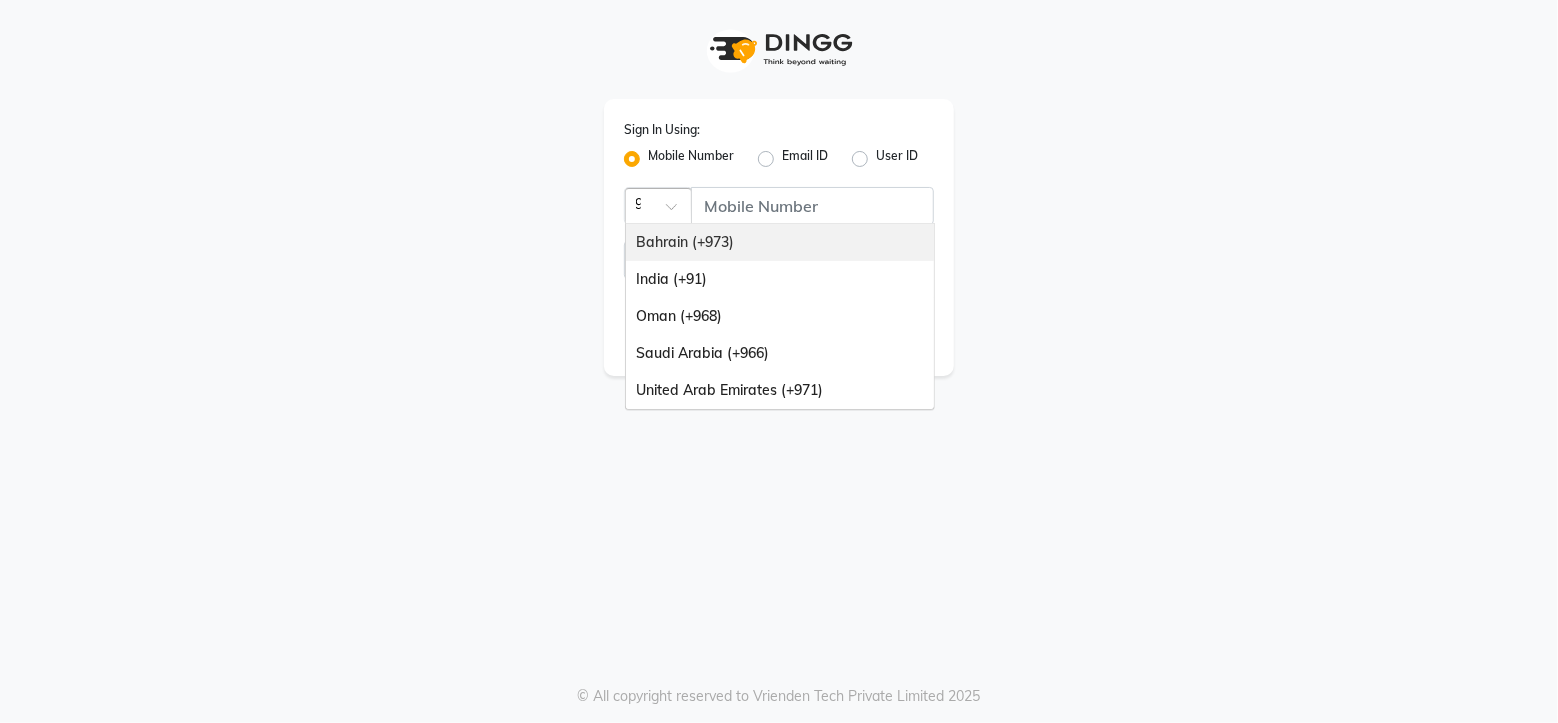 scroll, scrollTop: 0, scrollLeft: 11, axis: horizontal 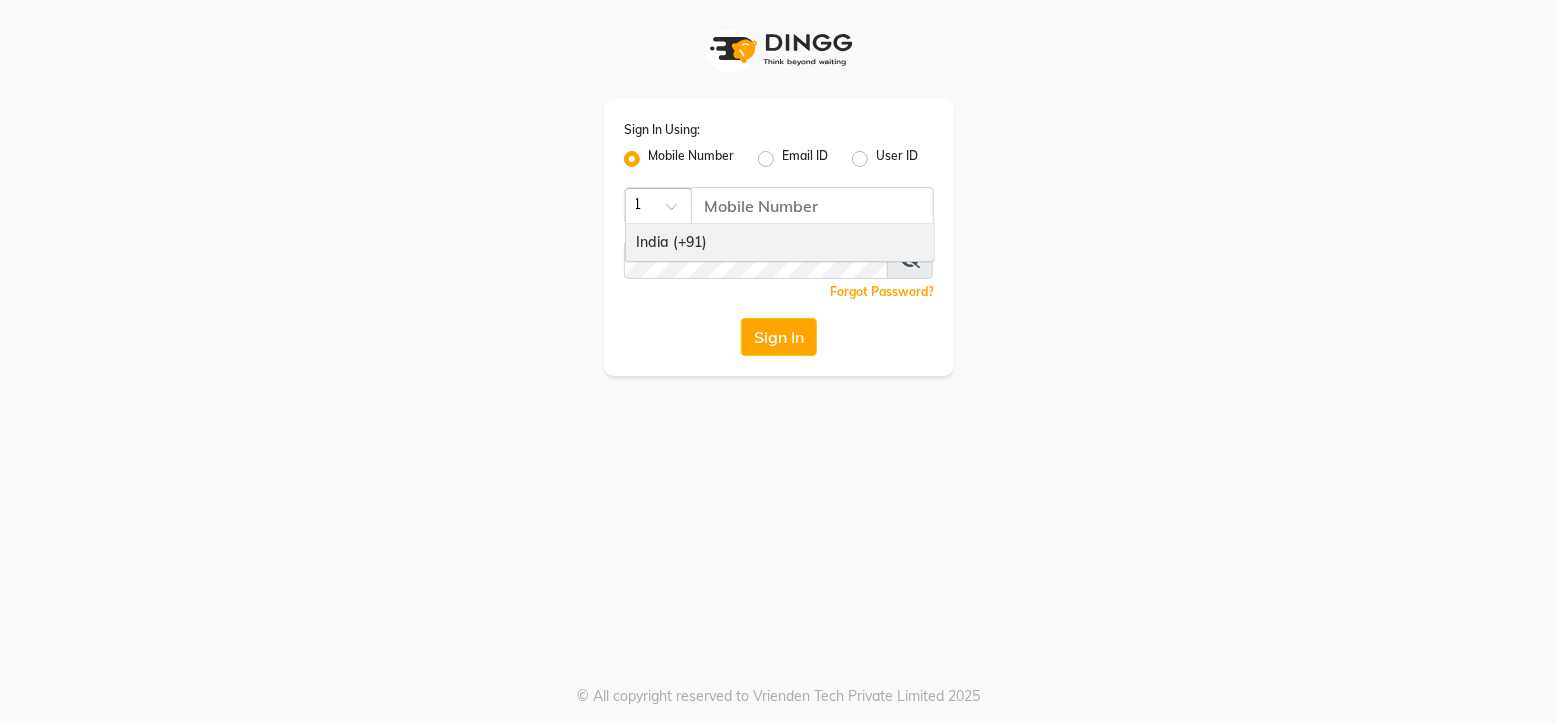 drag, startPoint x: 712, startPoint y: 251, endPoint x: 723, endPoint y: 197, distance: 55.108982 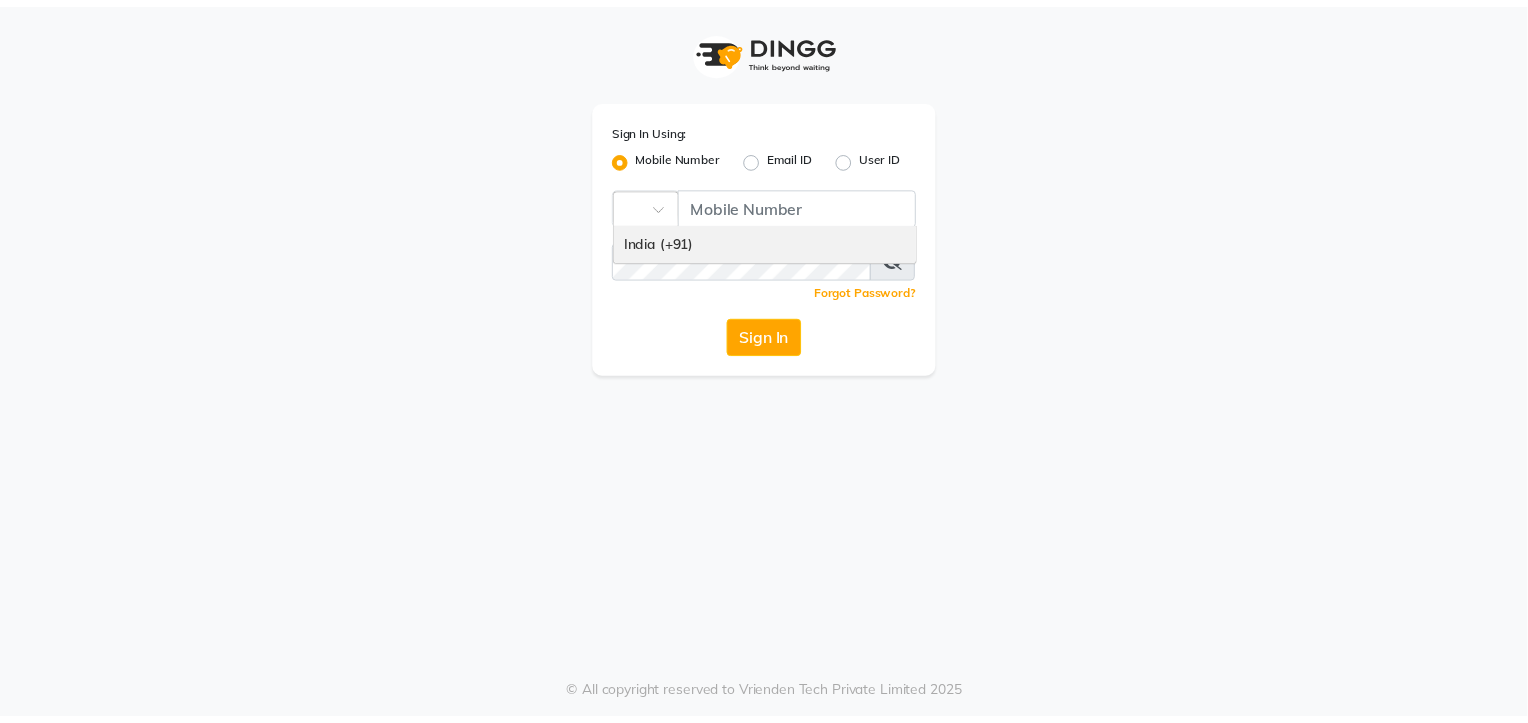 scroll, scrollTop: 0, scrollLeft: 0, axis: both 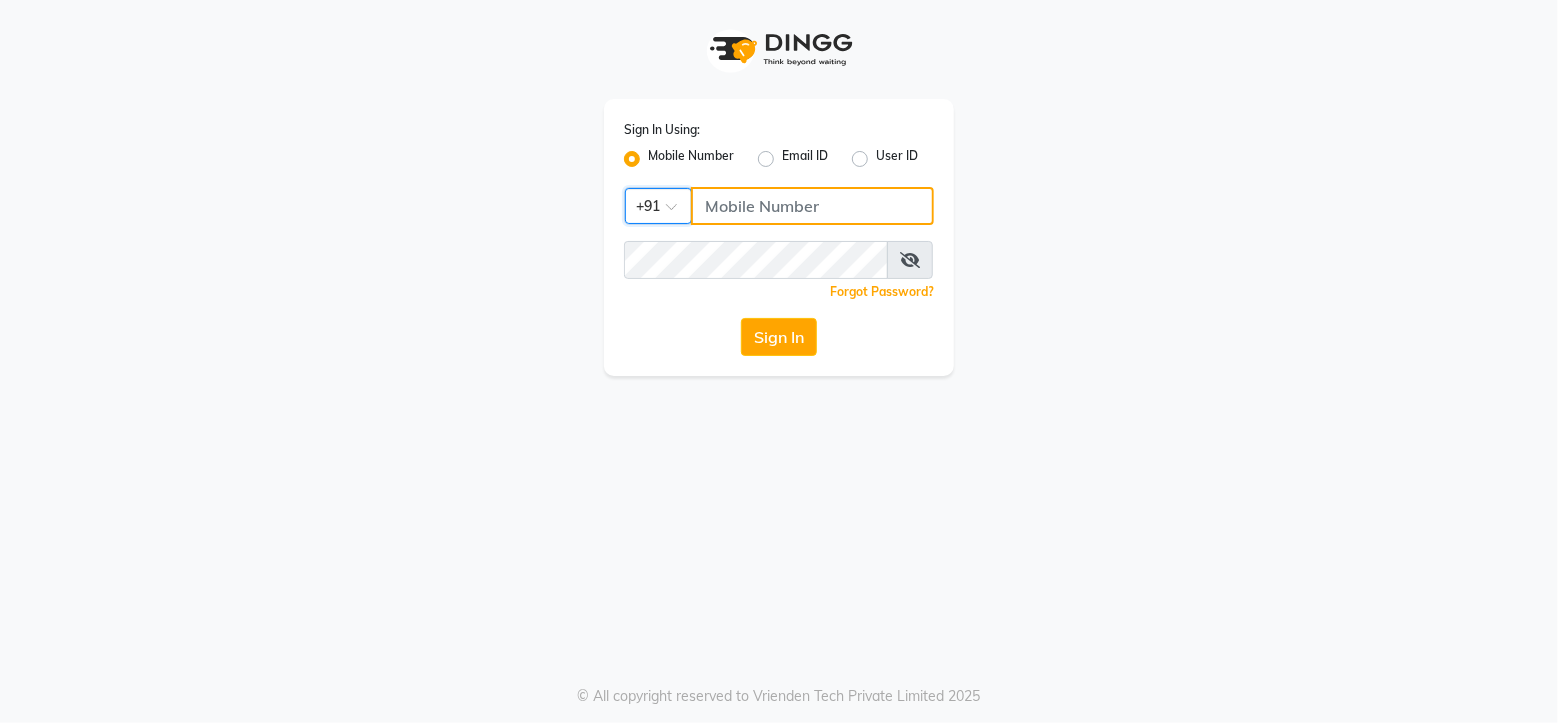 click 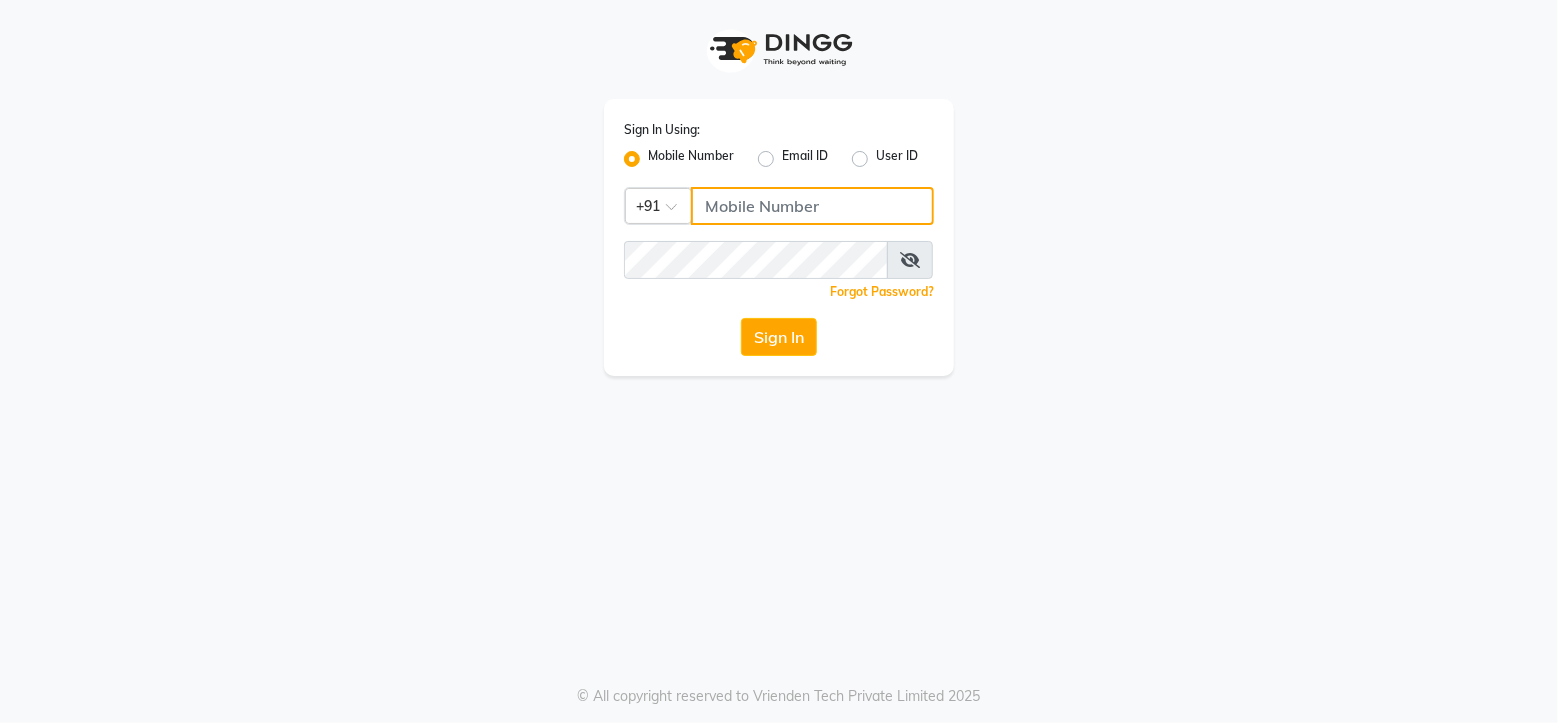 type on "3" 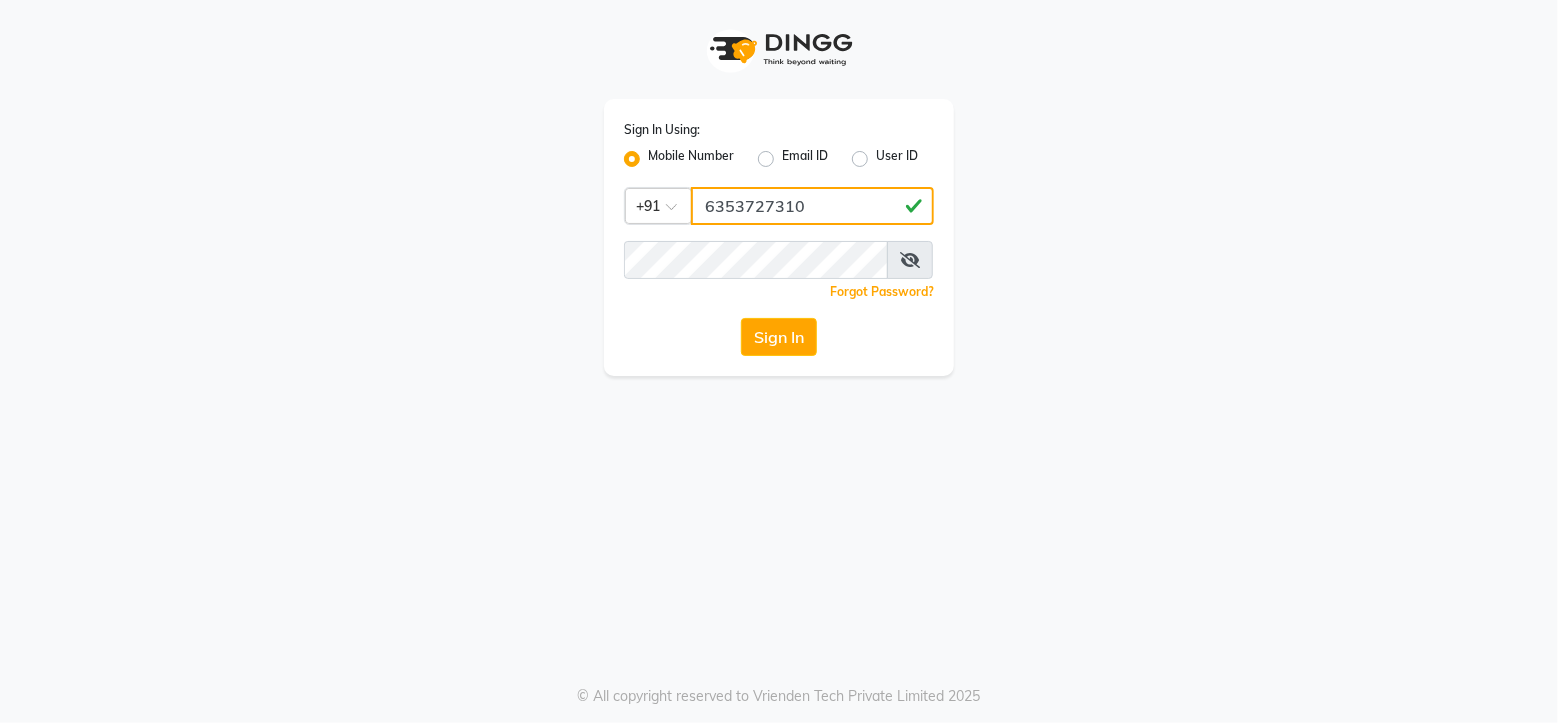 type on "6353727310" 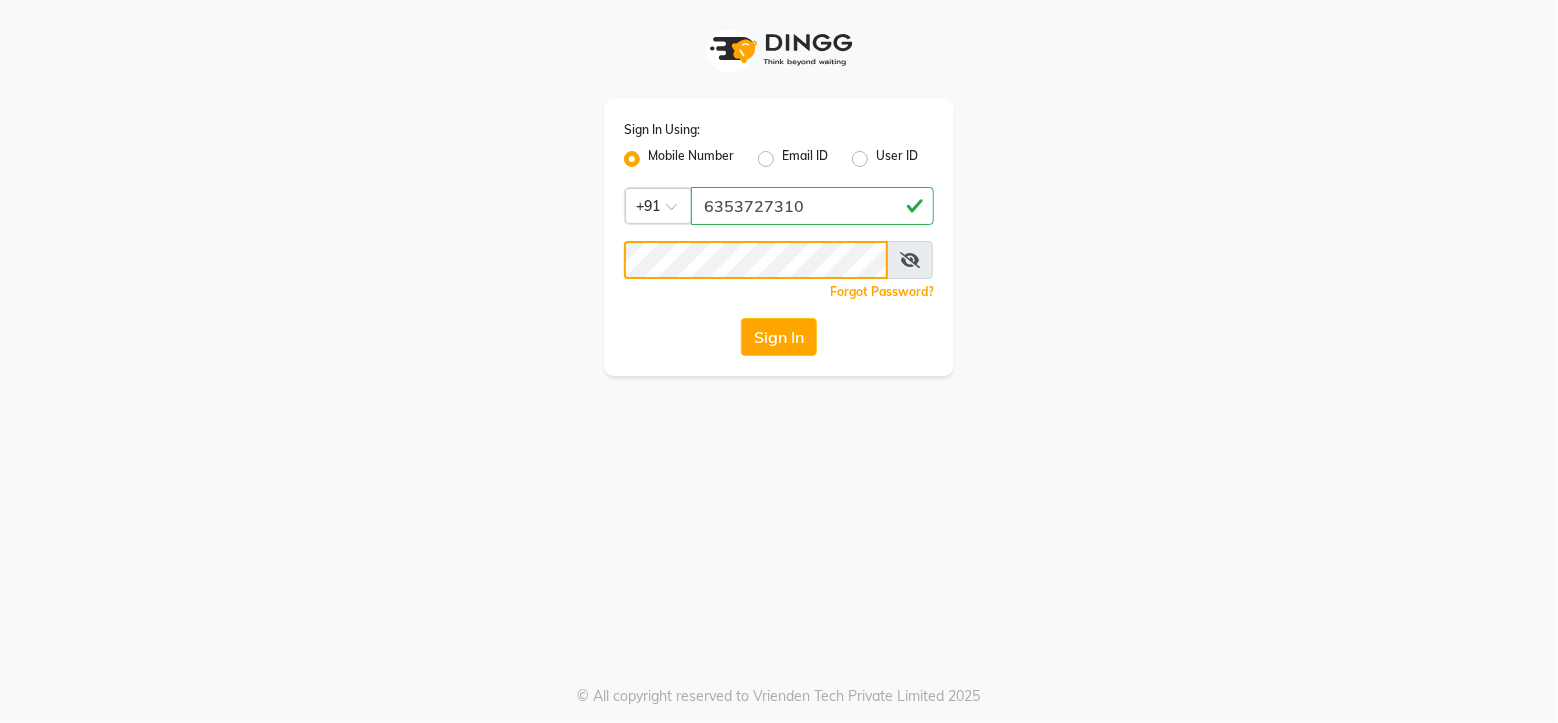 click on "Sign In" 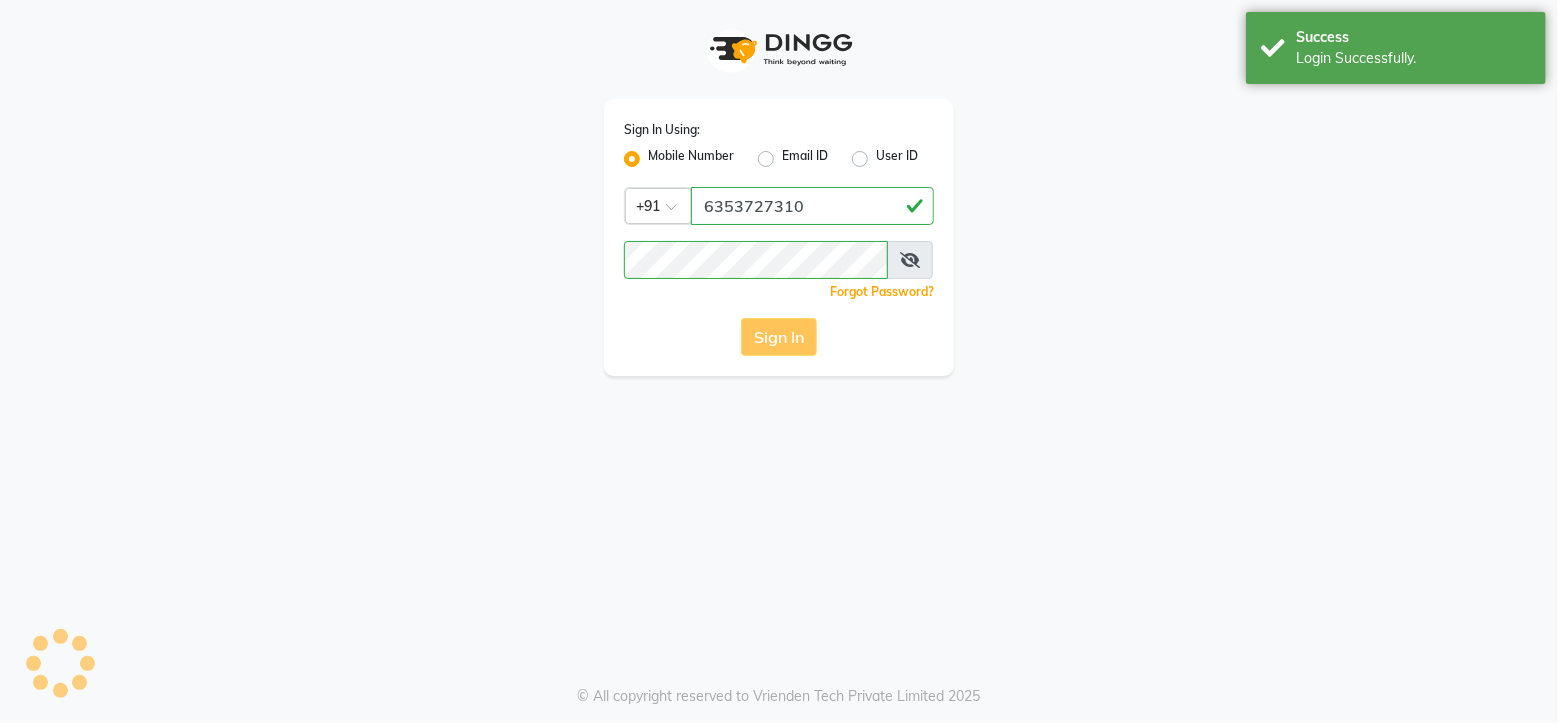 click on "Sign In Using: Mobile Number Email ID User ID Country Code × +91 6353727310  Remember me Forgot Password?  Sign In   © All copyright reserved to Vrienden Tech Private Limited 2025" at bounding box center (779, 361) 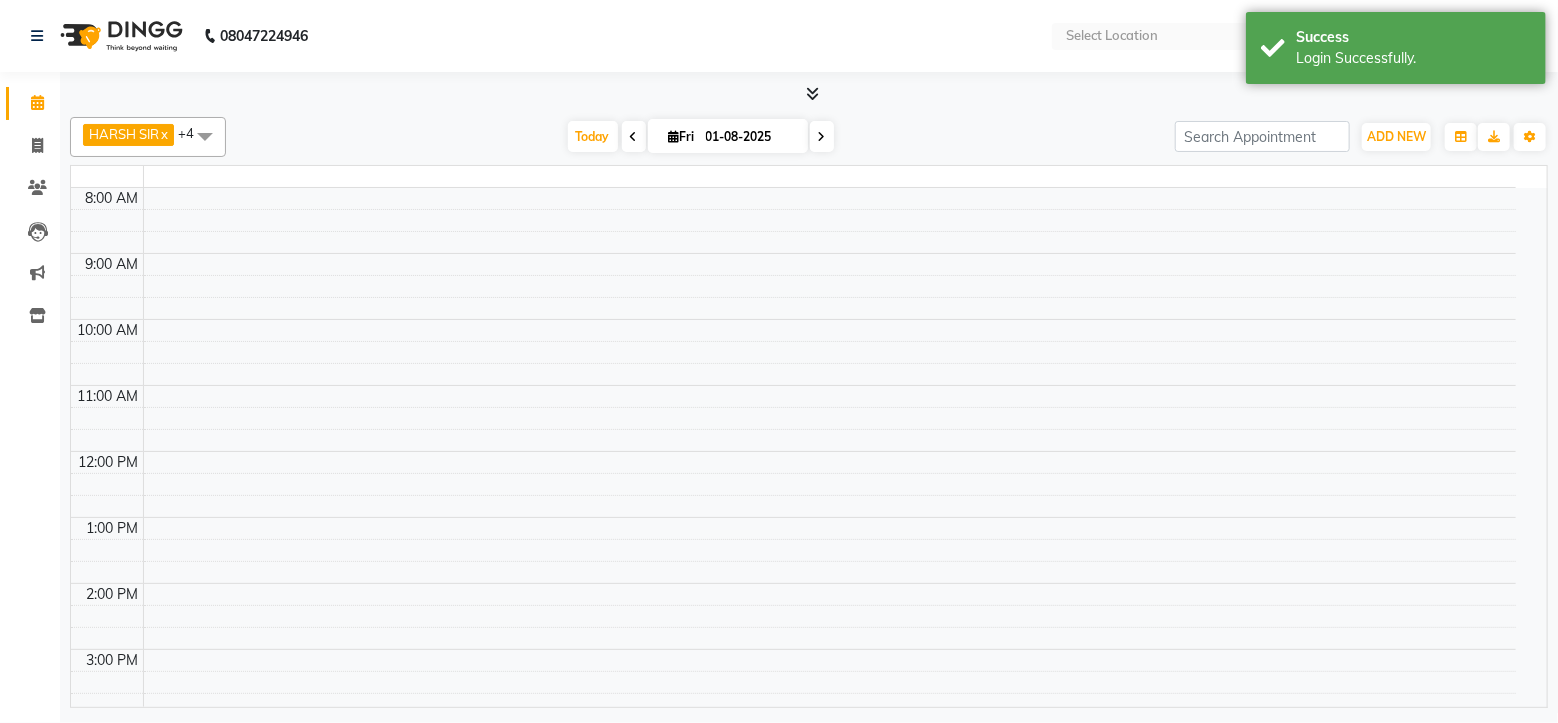 select on "en" 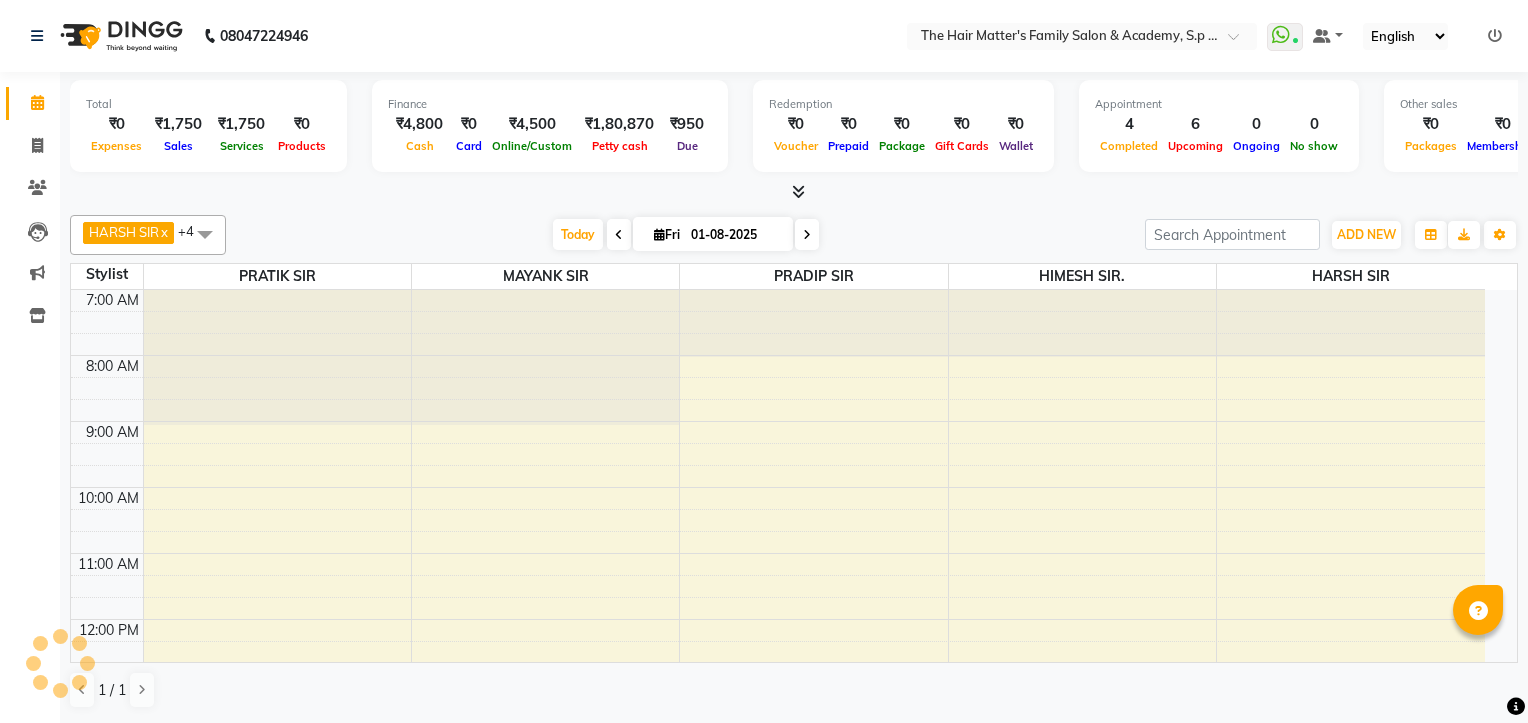 scroll, scrollTop: 0, scrollLeft: 0, axis: both 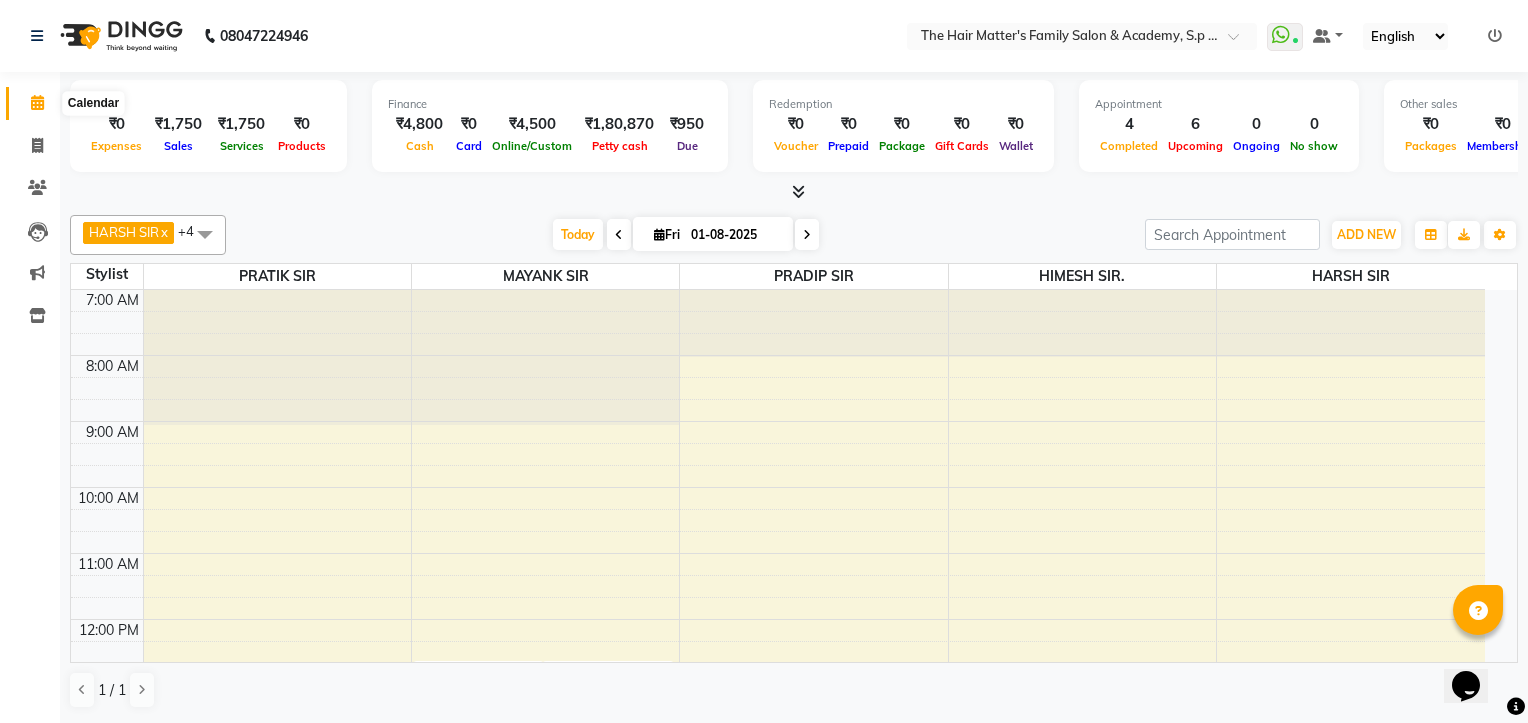 click 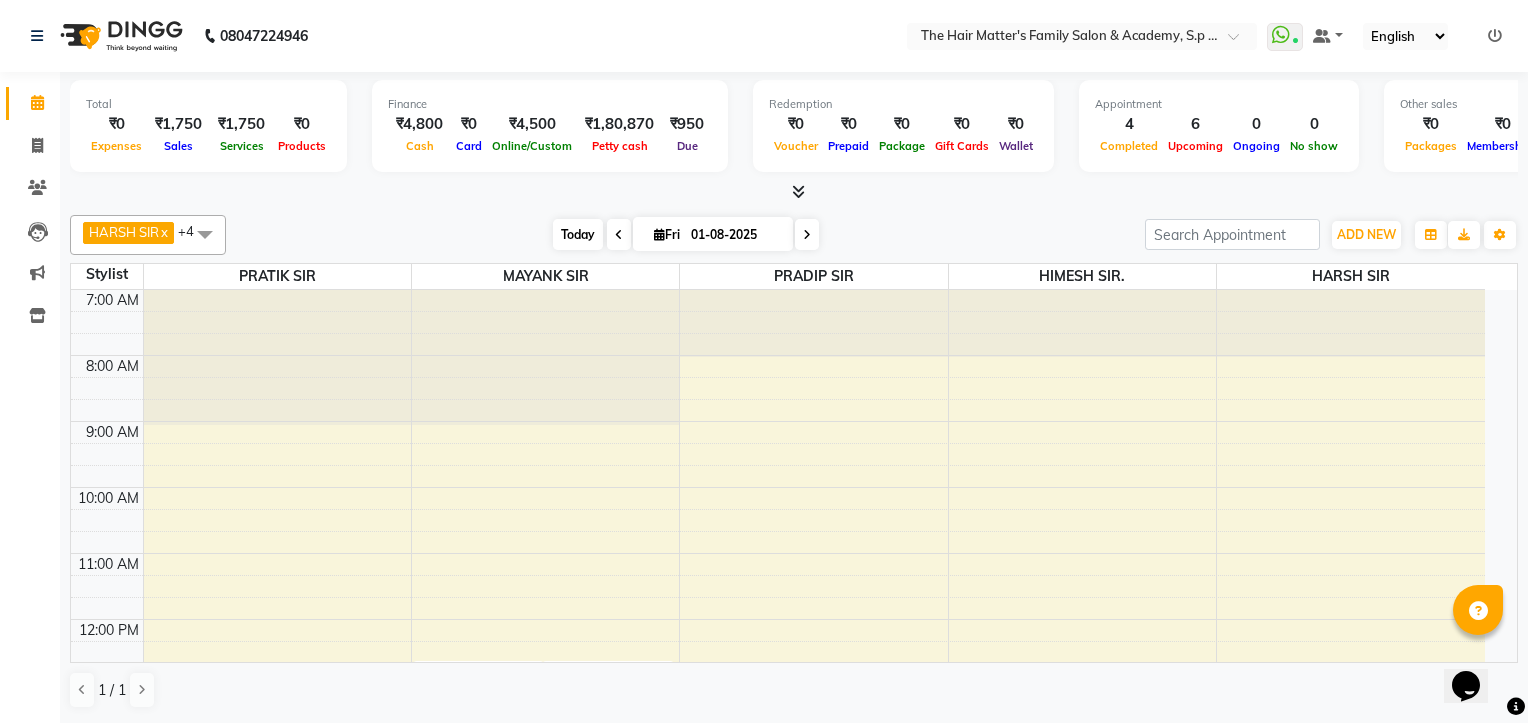 click on "Today" at bounding box center [578, 234] 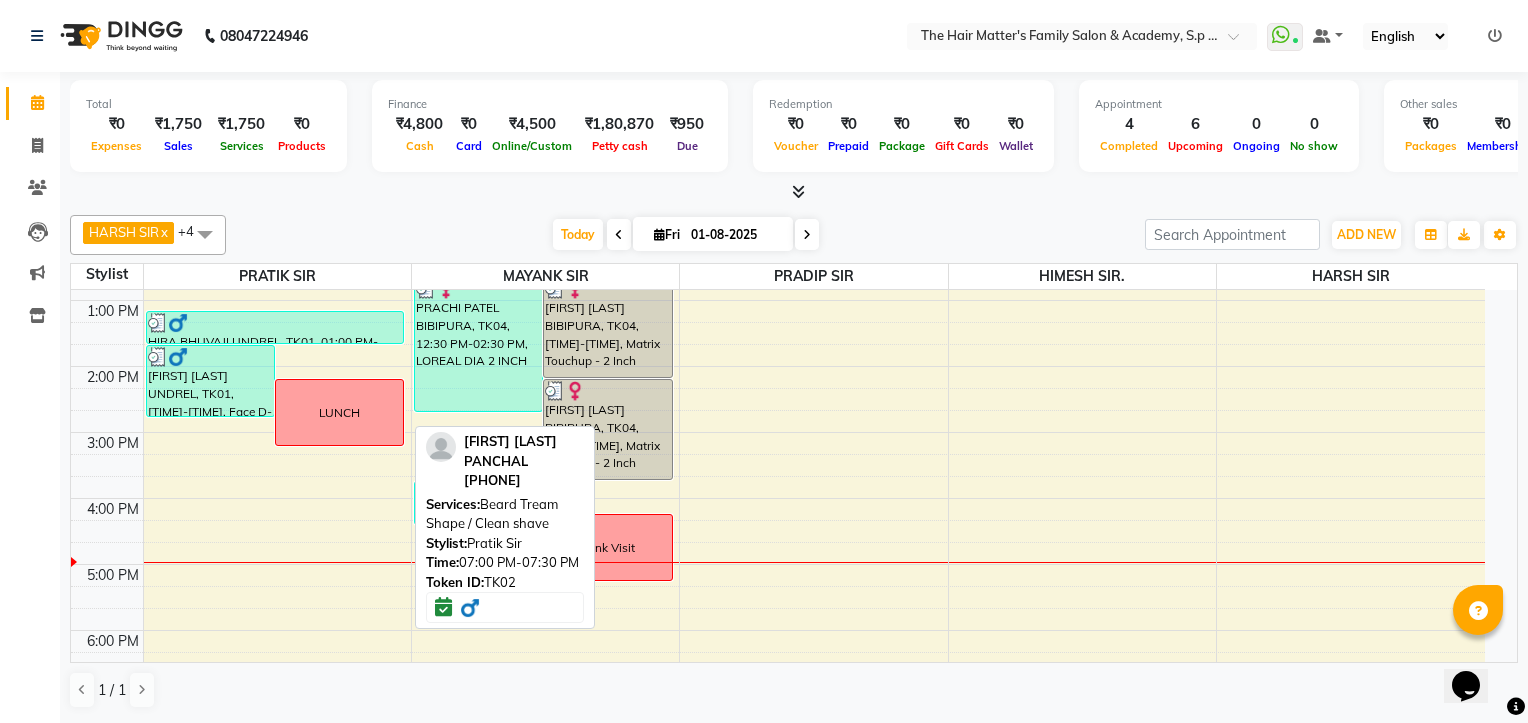scroll, scrollTop: 278, scrollLeft: 0, axis: vertical 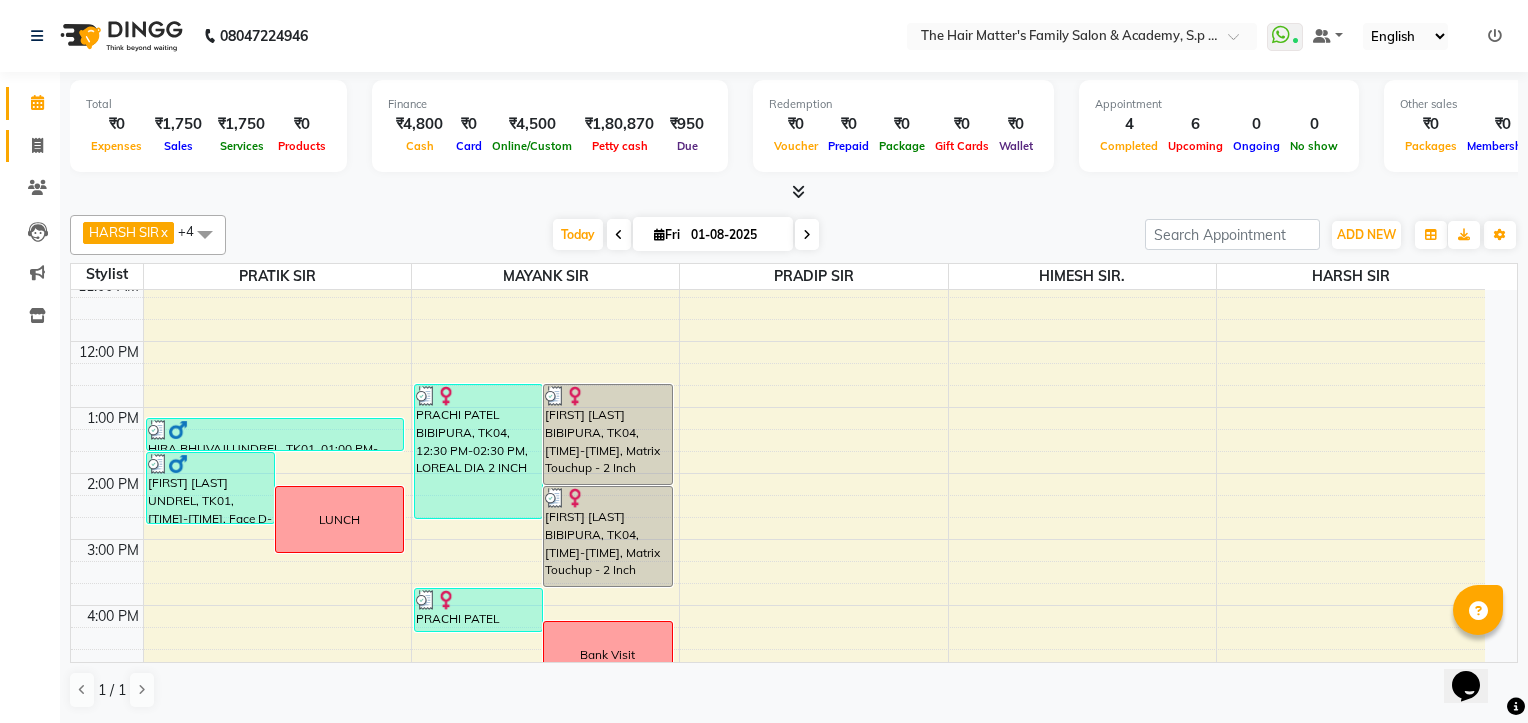 click 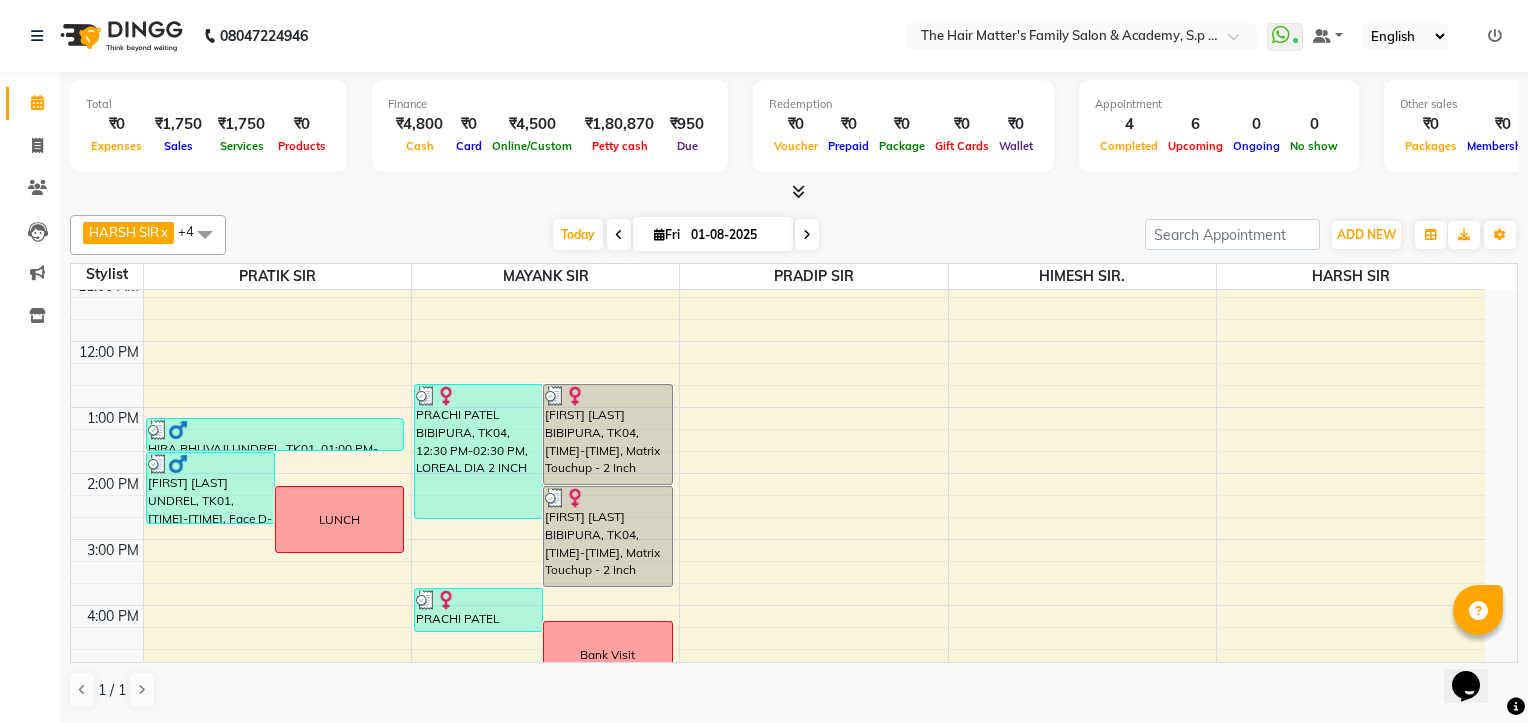 select on "service" 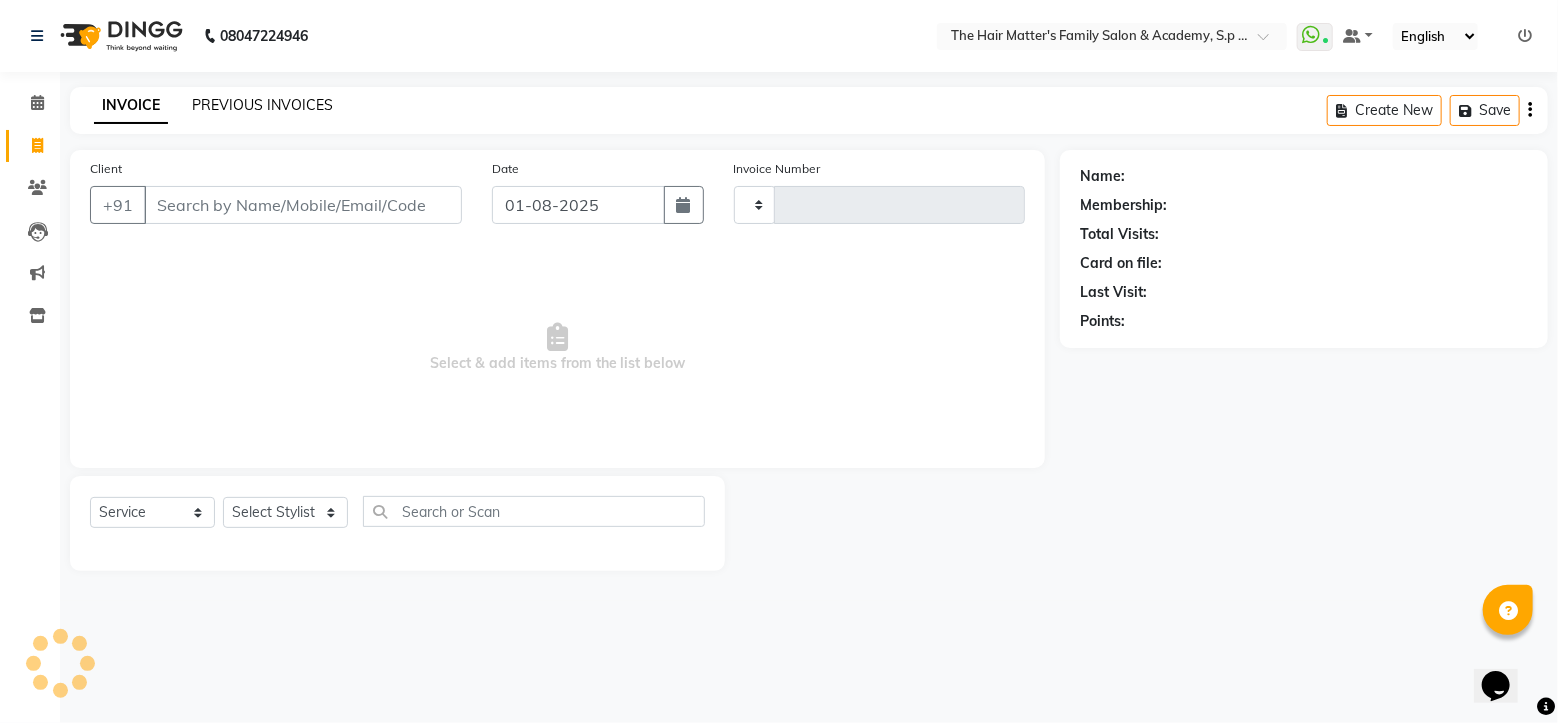 click on "PREVIOUS INVOICES" 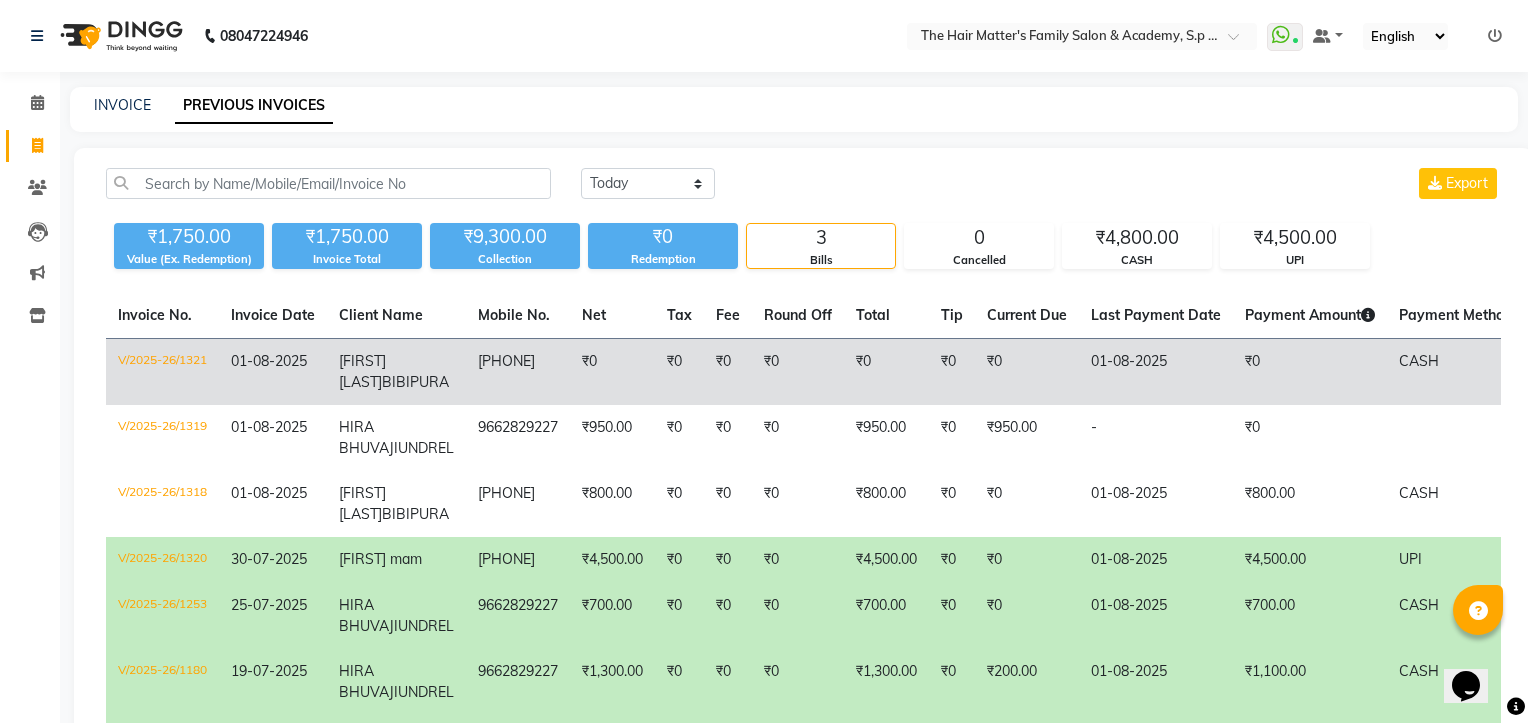 scroll, scrollTop: 332, scrollLeft: 0, axis: vertical 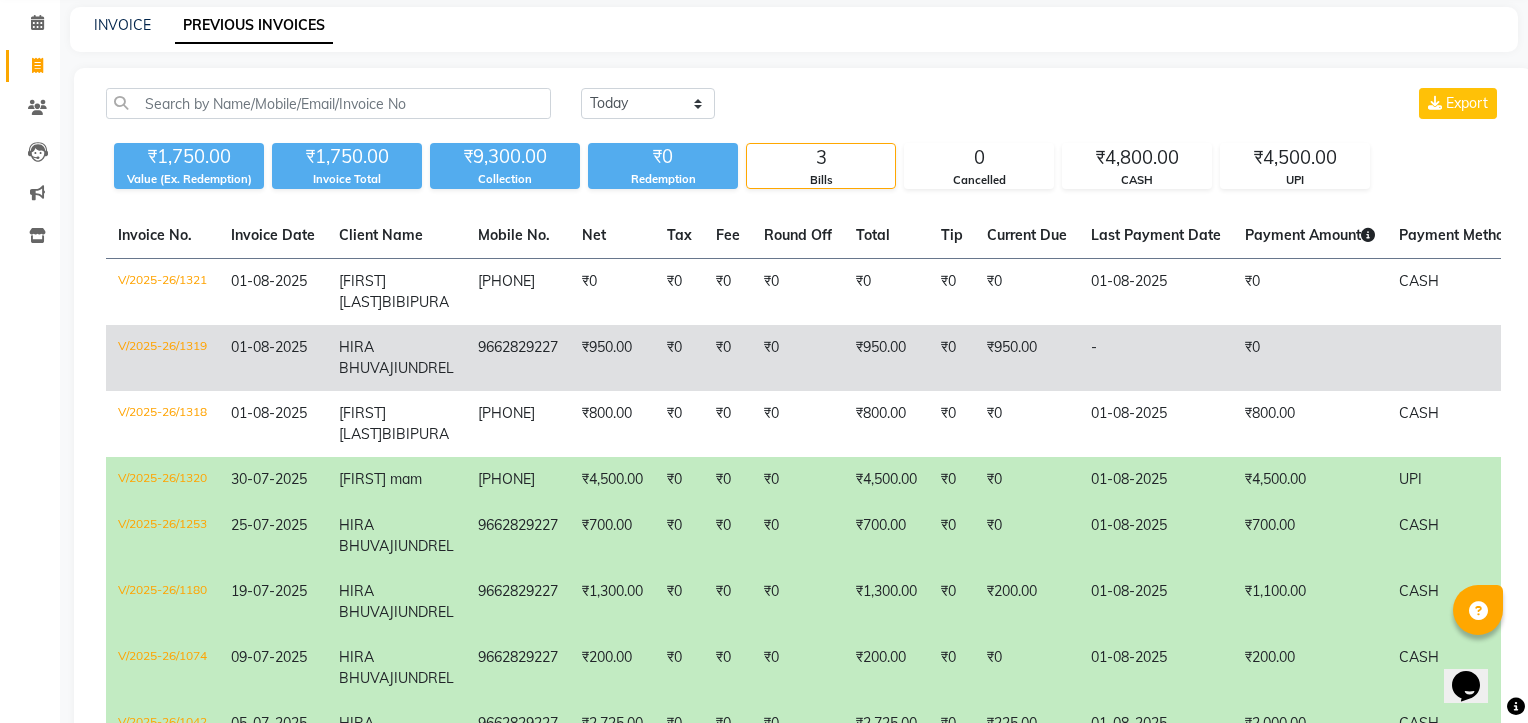 click on "₹950.00" 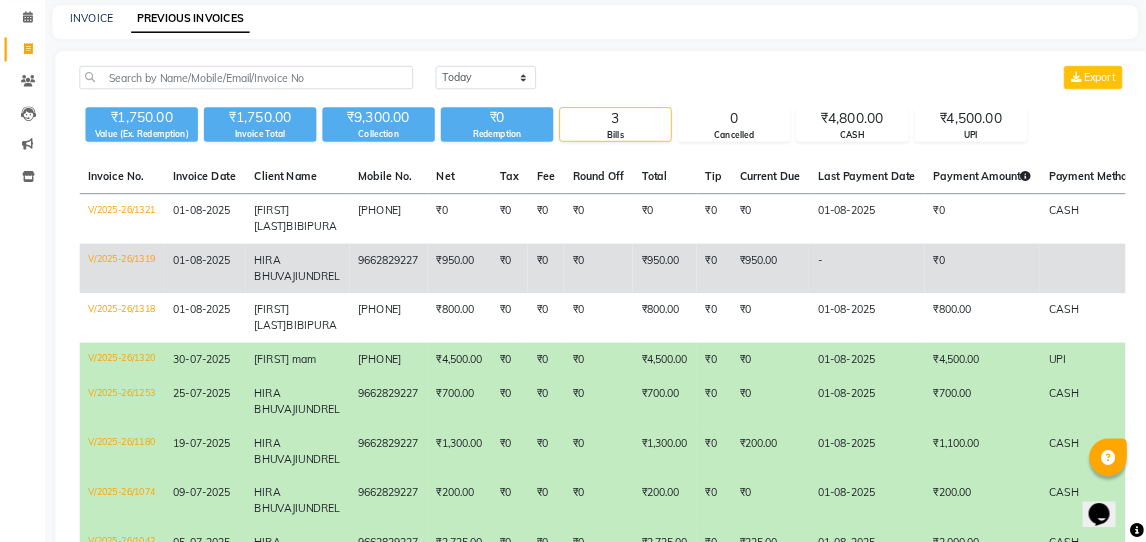 scroll, scrollTop: 80, scrollLeft: 0, axis: vertical 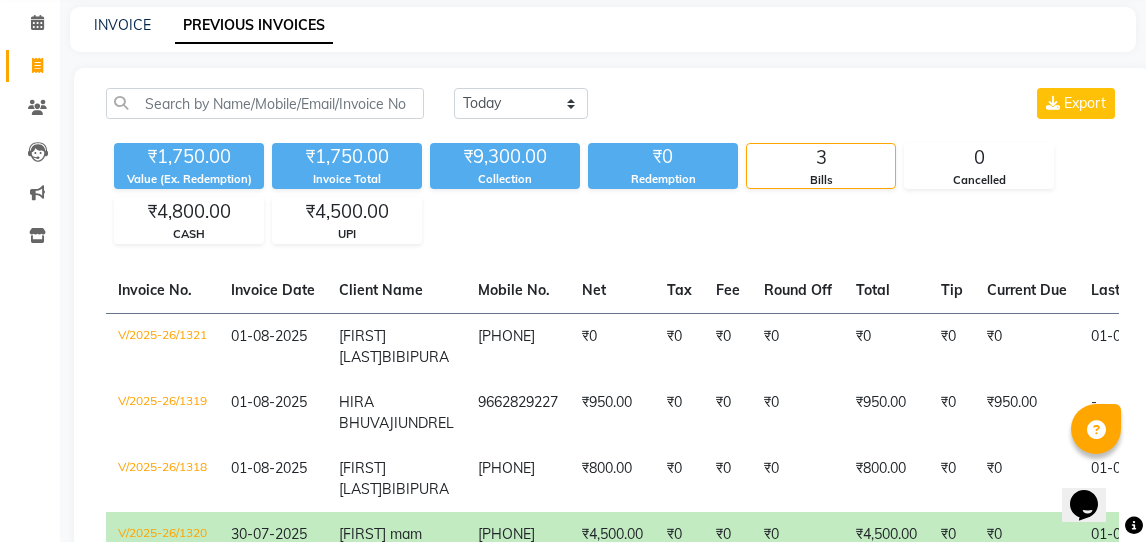 click on "₹1,750.00 Value (Ex. Redemption) ₹1,750.00 Invoice Total  ₹9,300.00 Collection ₹0 Redemption 3 Bills 0 Cancelled ₹4,800.00 CASH ₹4,500.00 UPI" 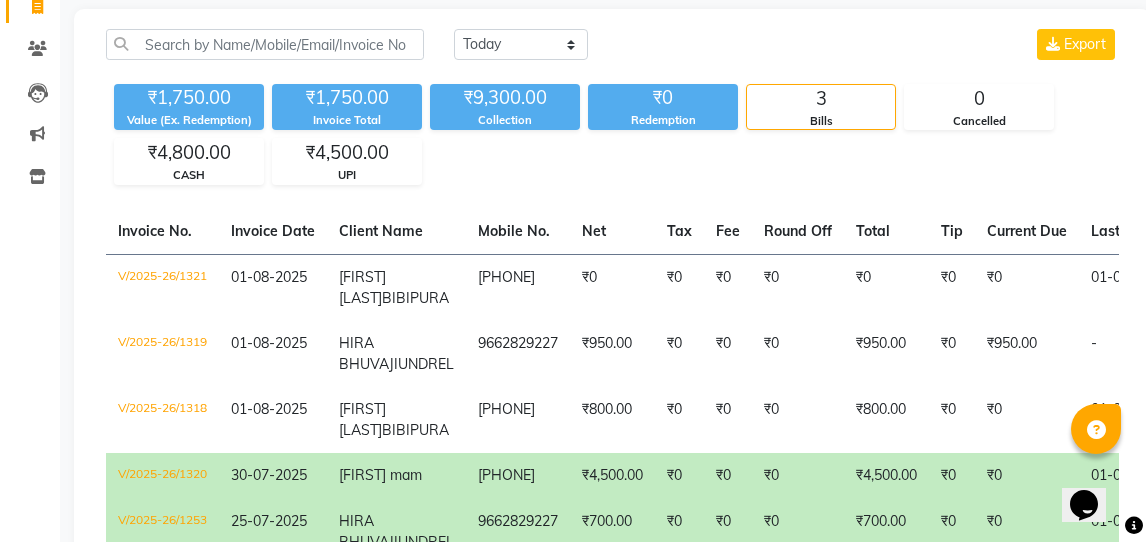 scroll, scrollTop: 0, scrollLeft: 0, axis: both 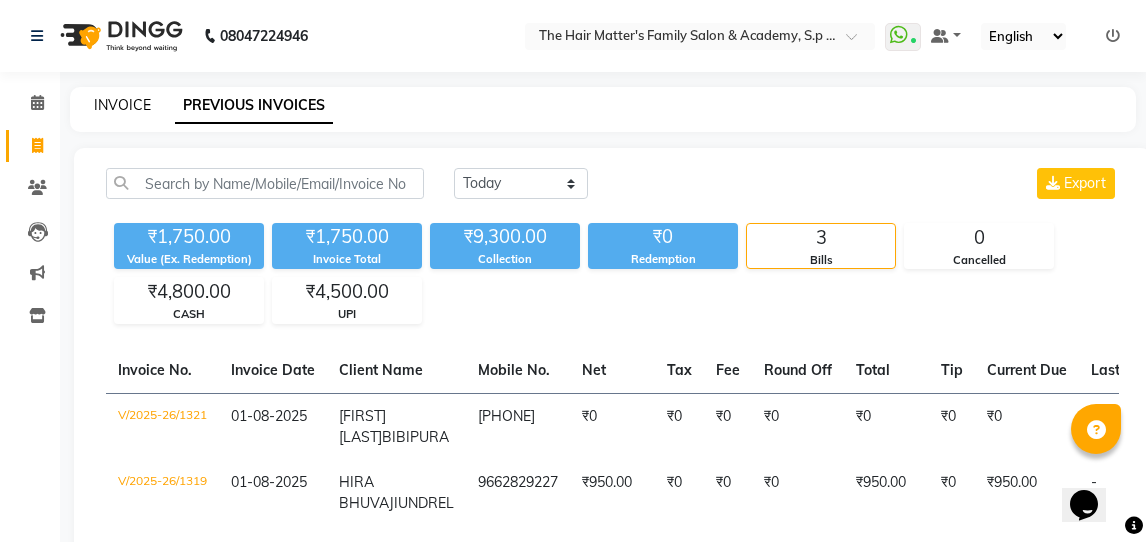click on "INVOICE" 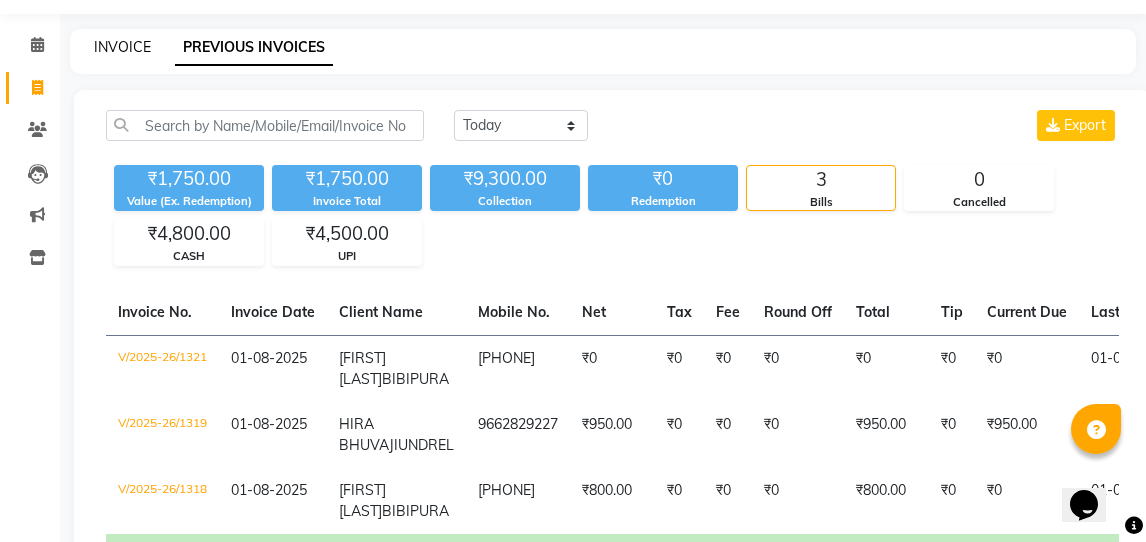 select on "service" 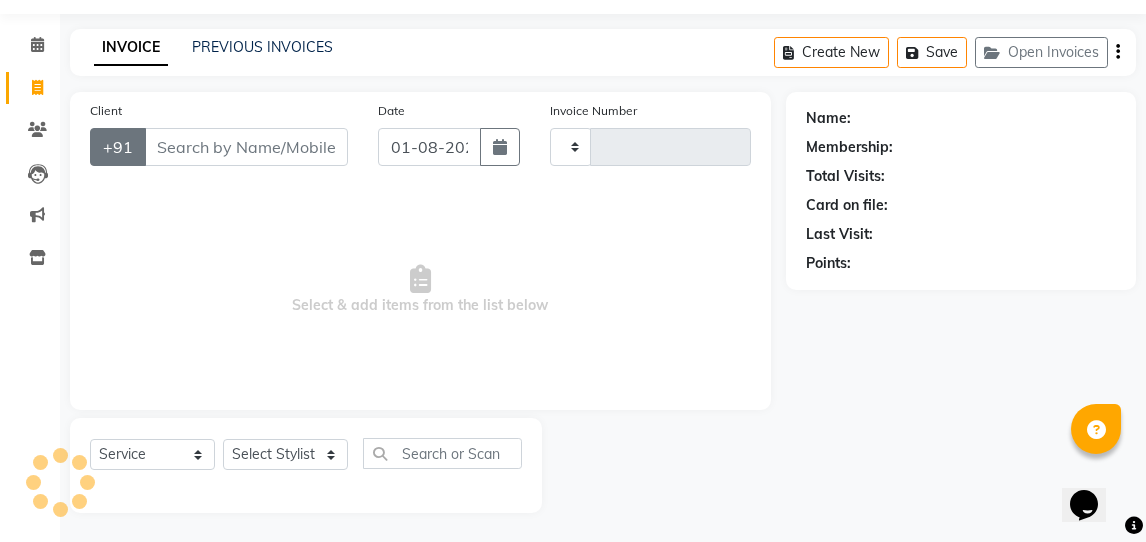 type on "1323" 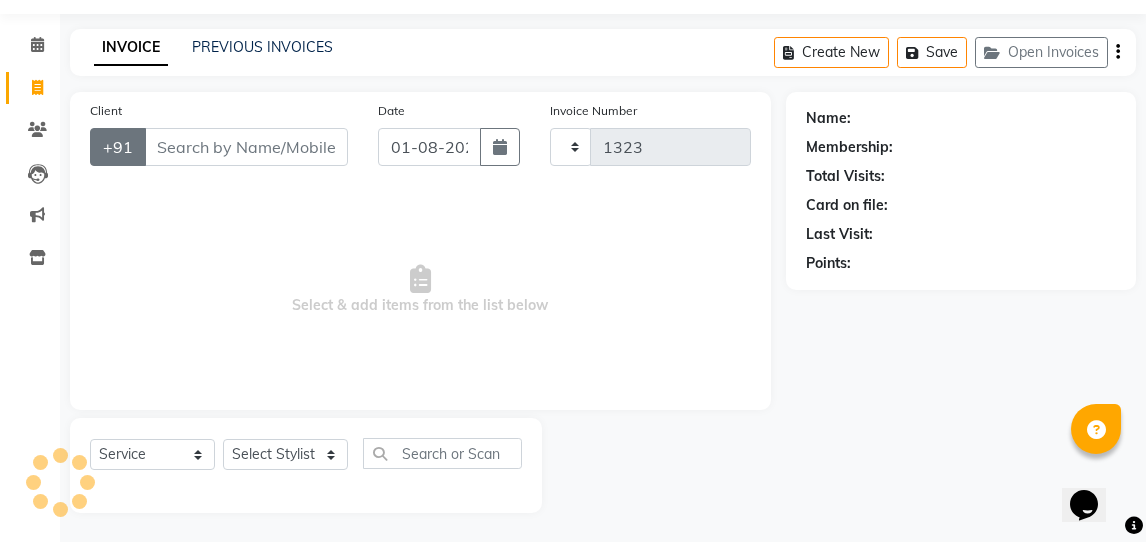 select on "5980" 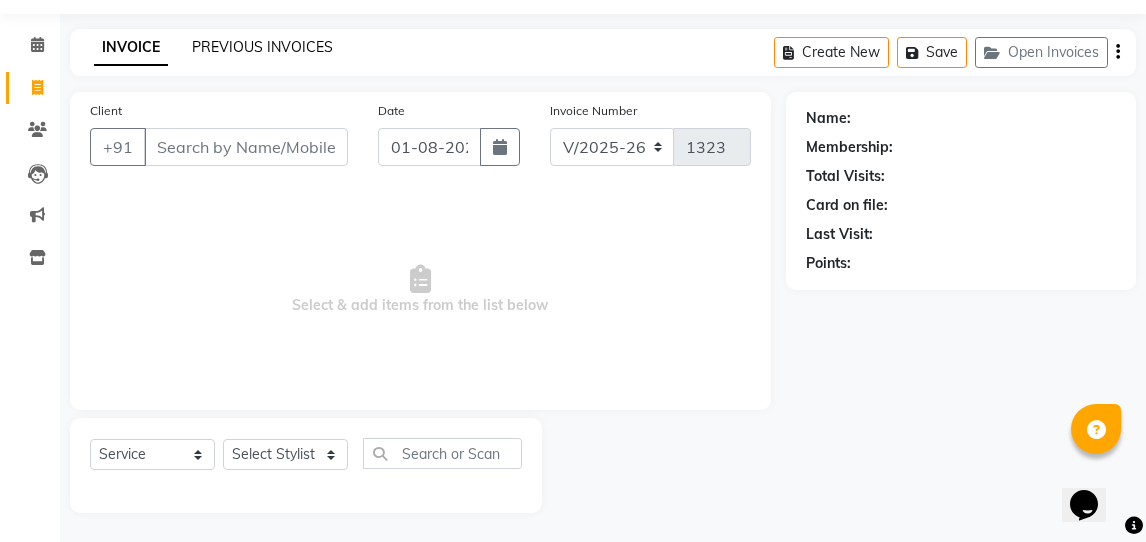 click on "PREVIOUS INVOICES" 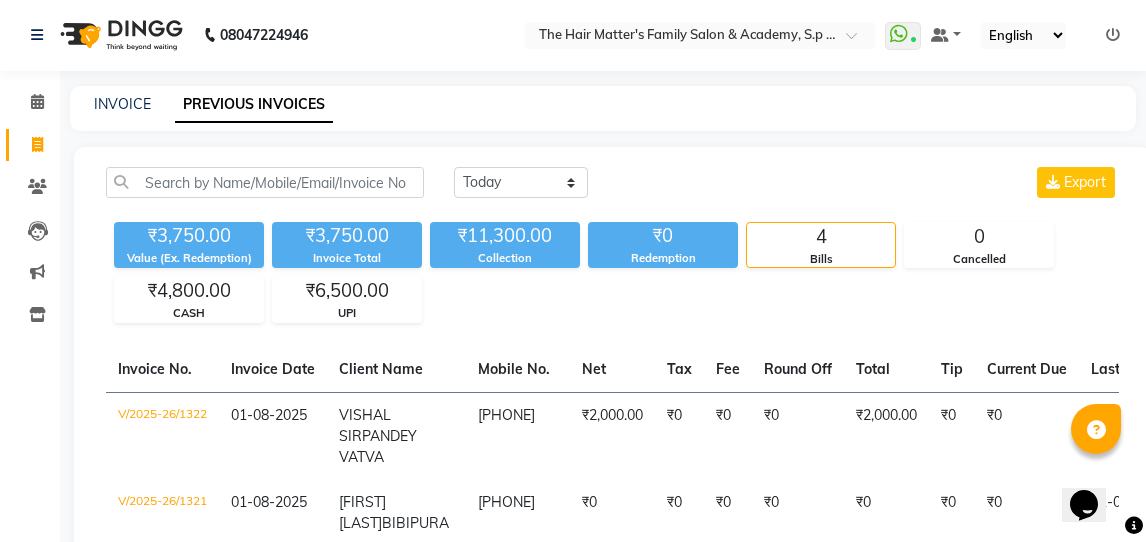scroll, scrollTop: 58, scrollLeft: 0, axis: vertical 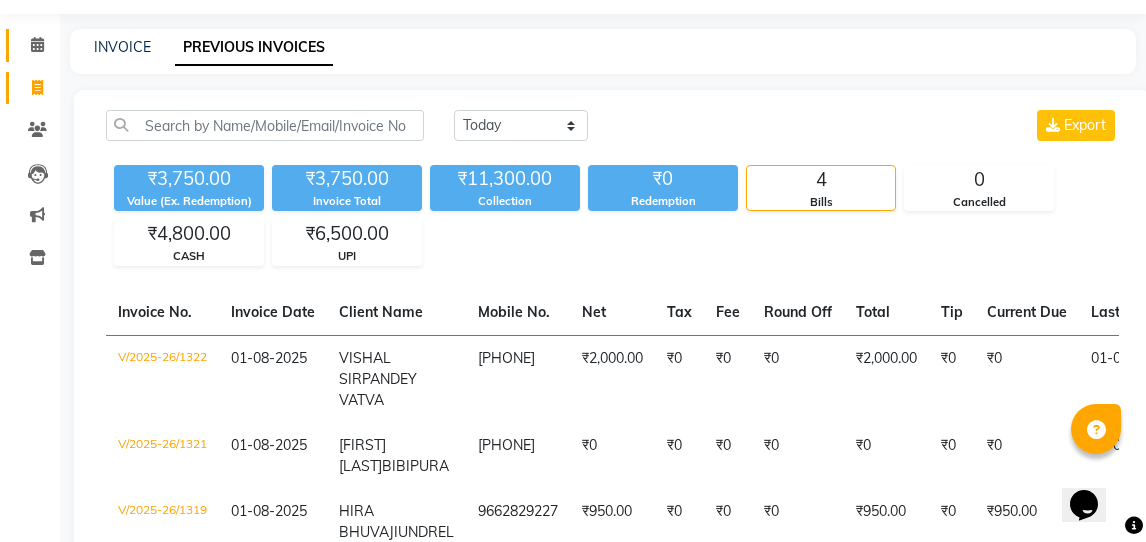 click 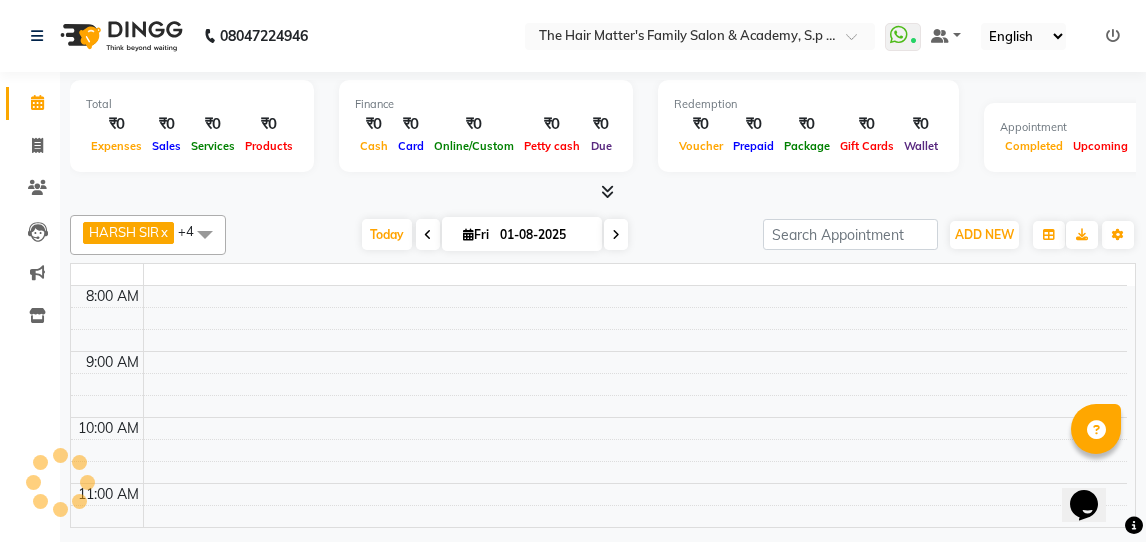 scroll, scrollTop: 0, scrollLeft: 0, axis: both 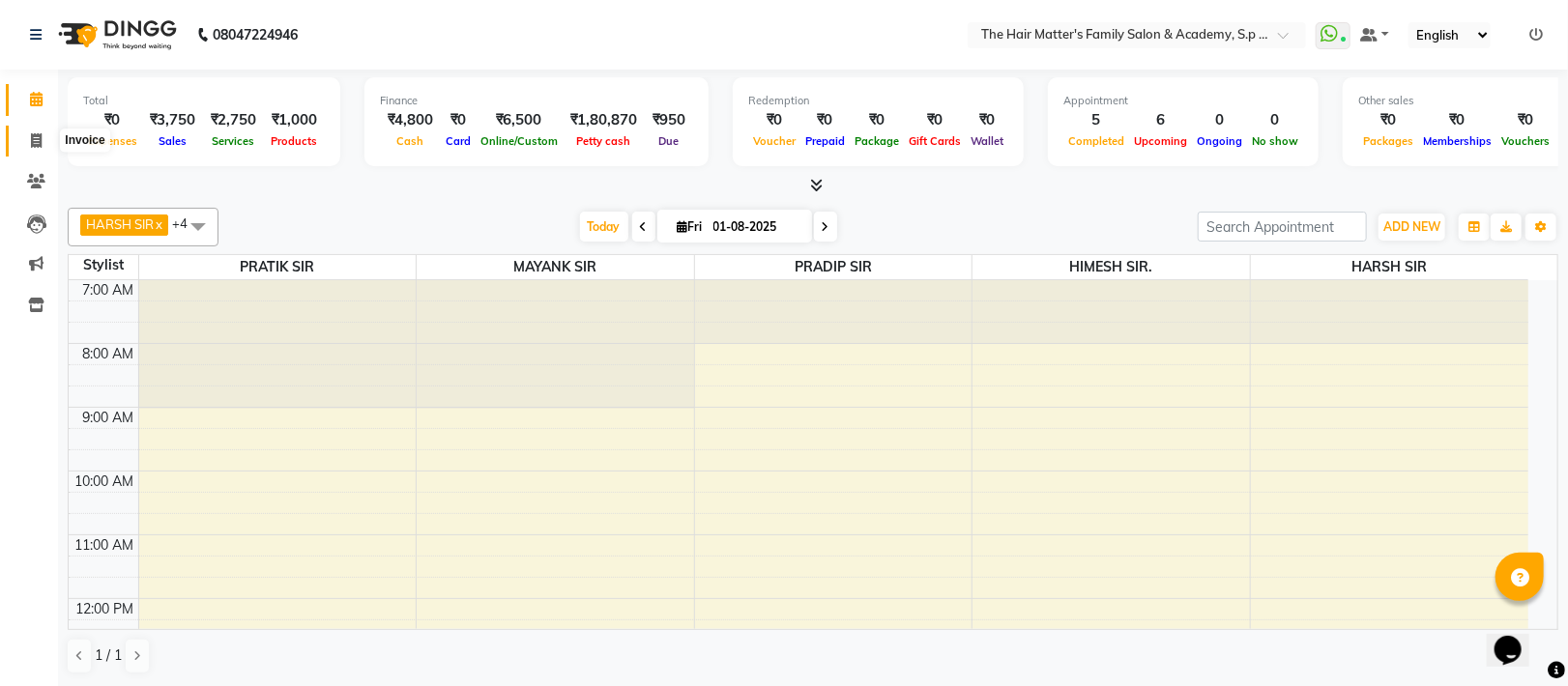 click 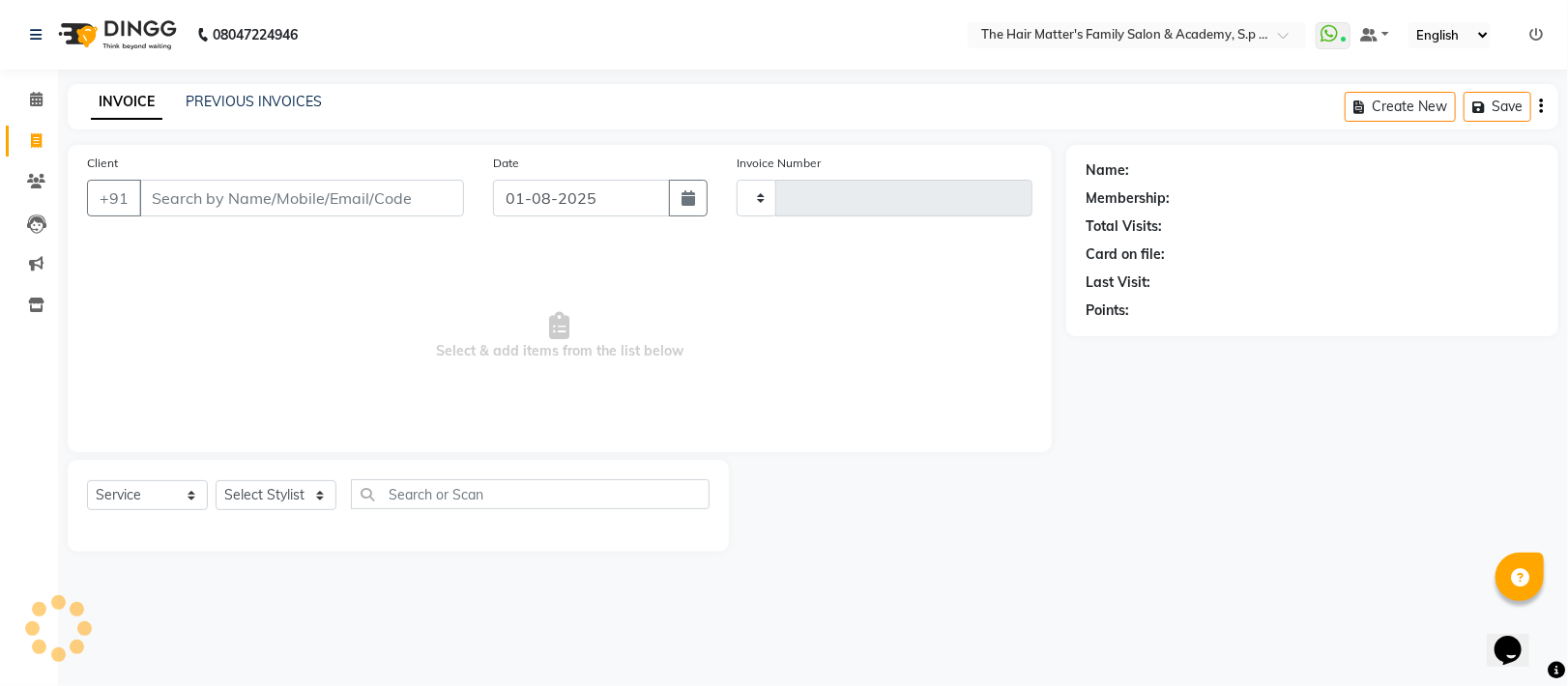 type on "1323" 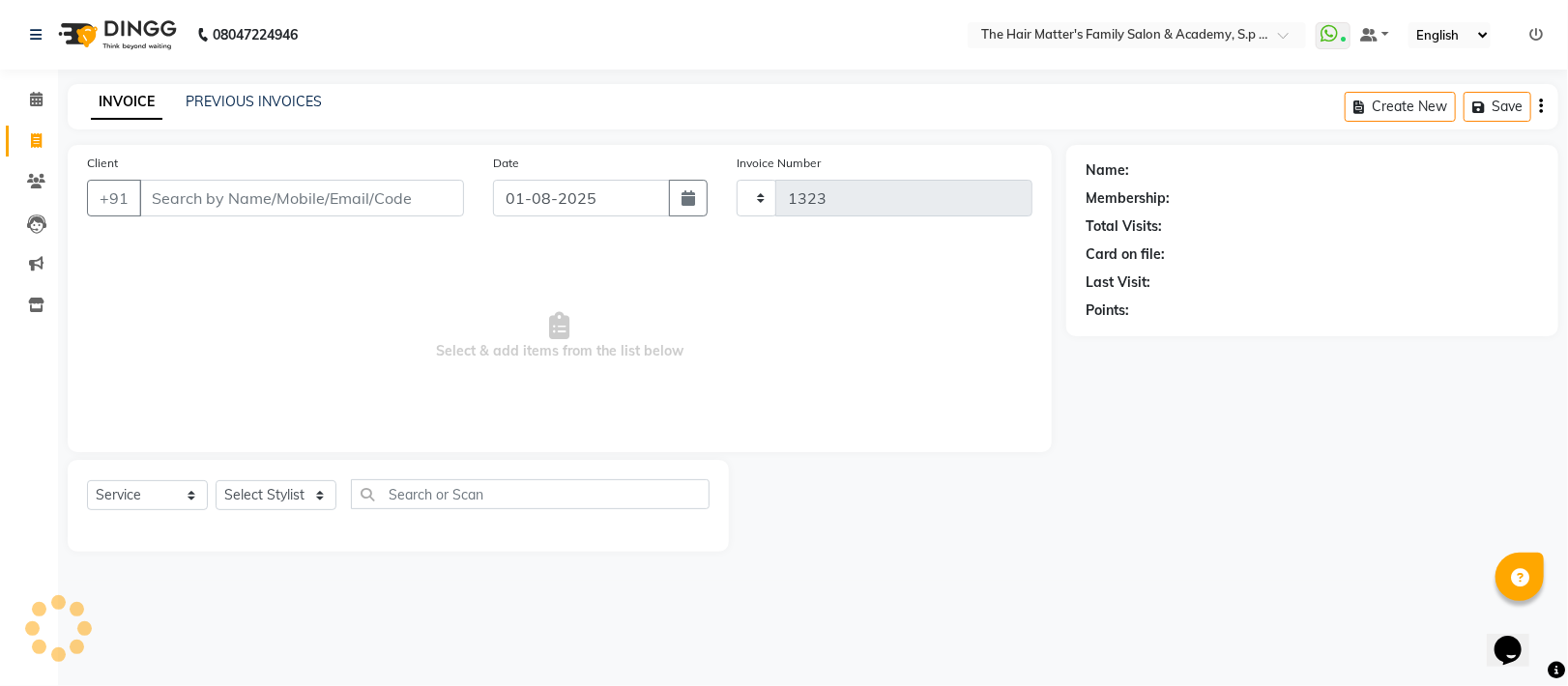 select on "5980" 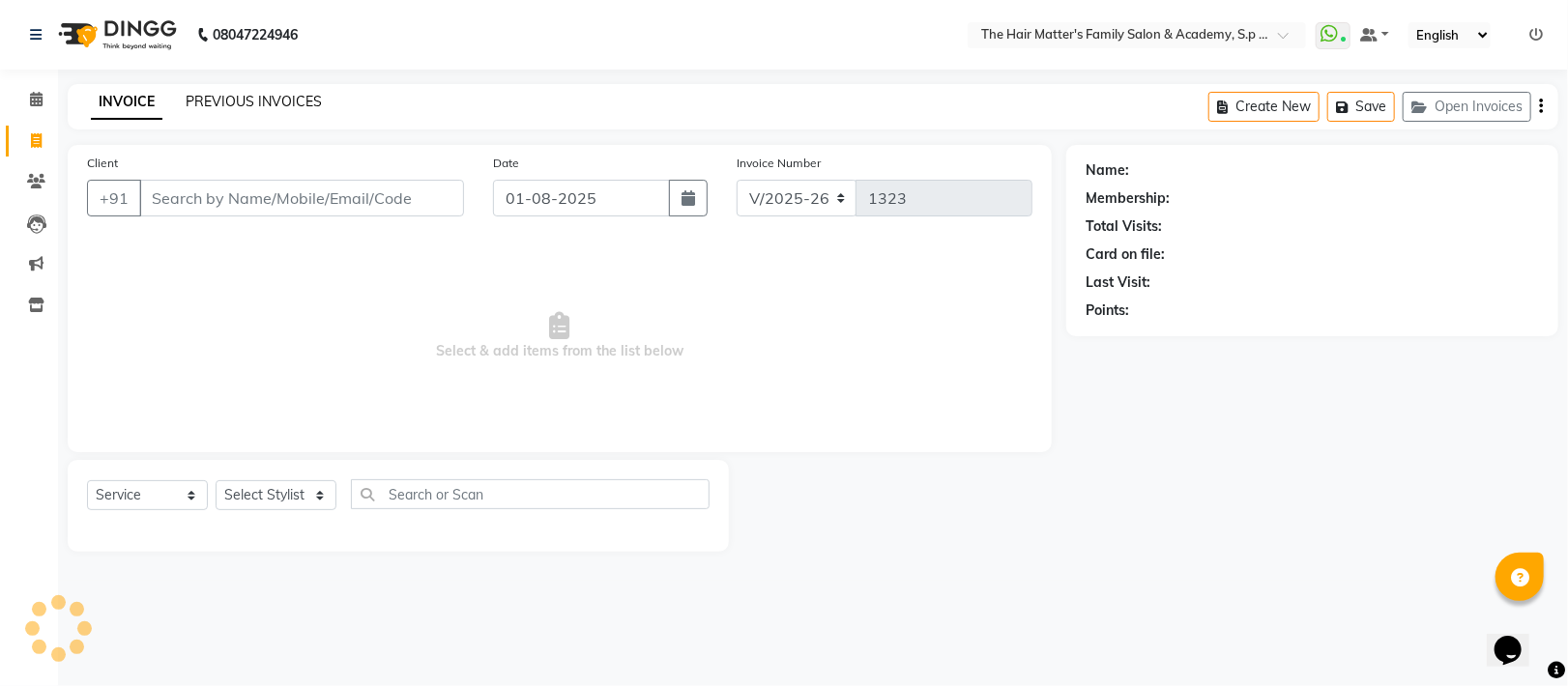 click on "PREVIOUS INVOICES" 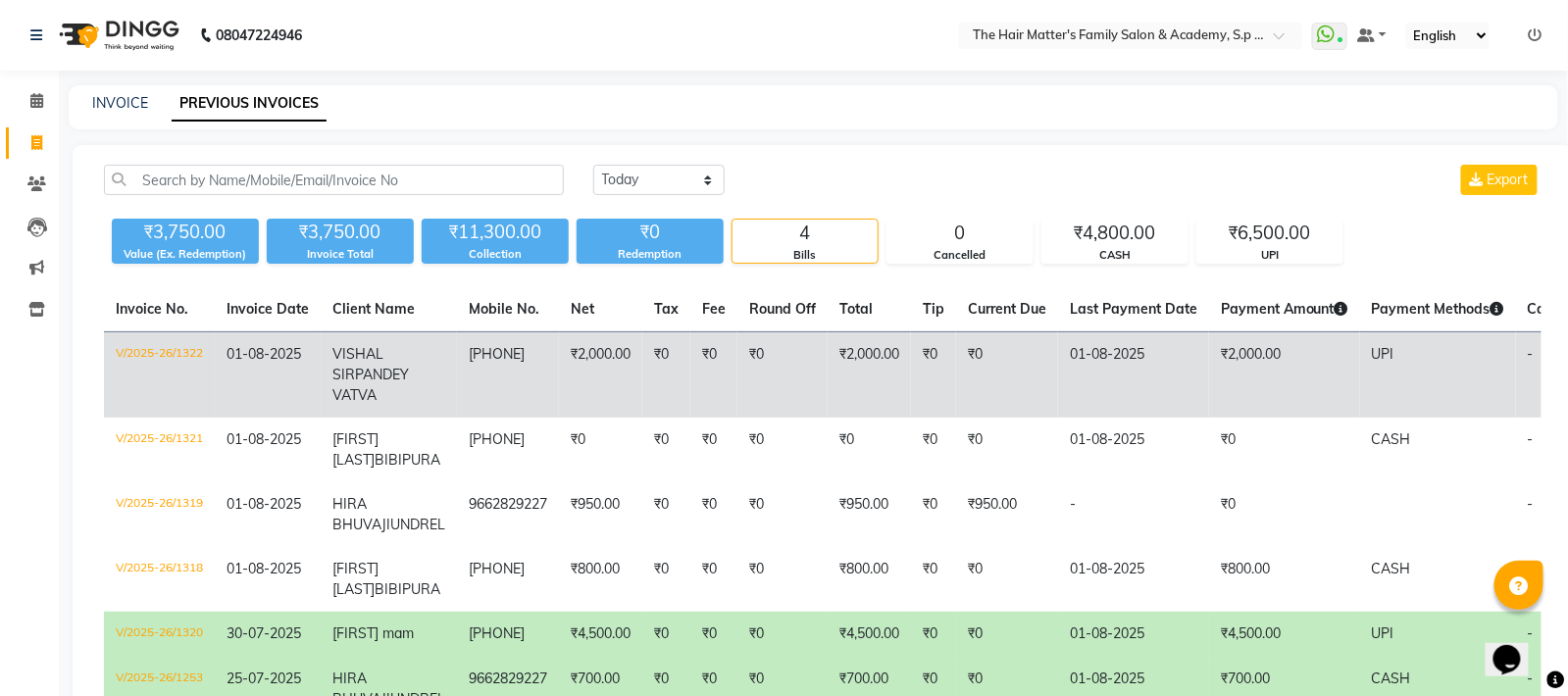 click on "₹2,000.00" 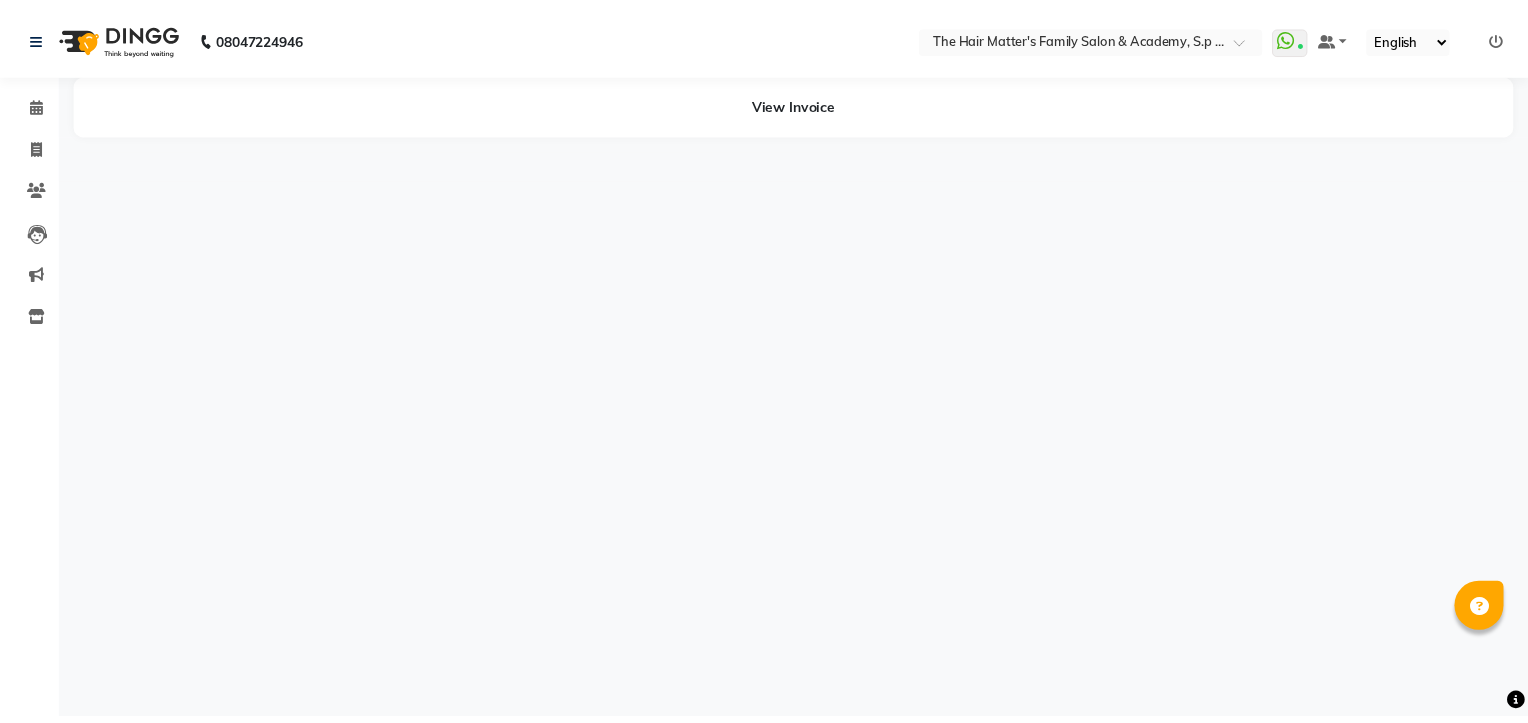scroll, scrollTop: 0, scrollLeft: 0, axis: both 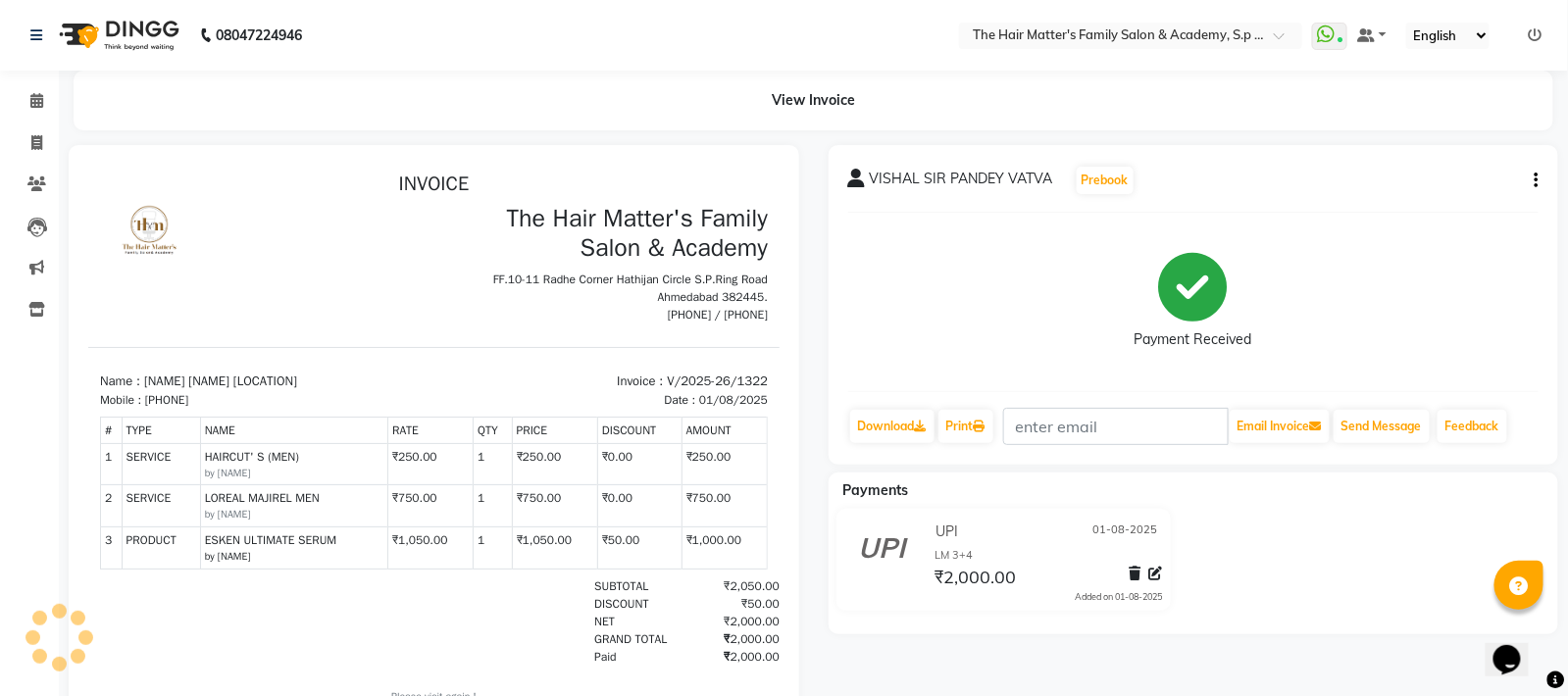 click on "[NAME] [NAME] [LOCATION] Prebook Payment Received Download Print Email Invoice Send Message Feedback" 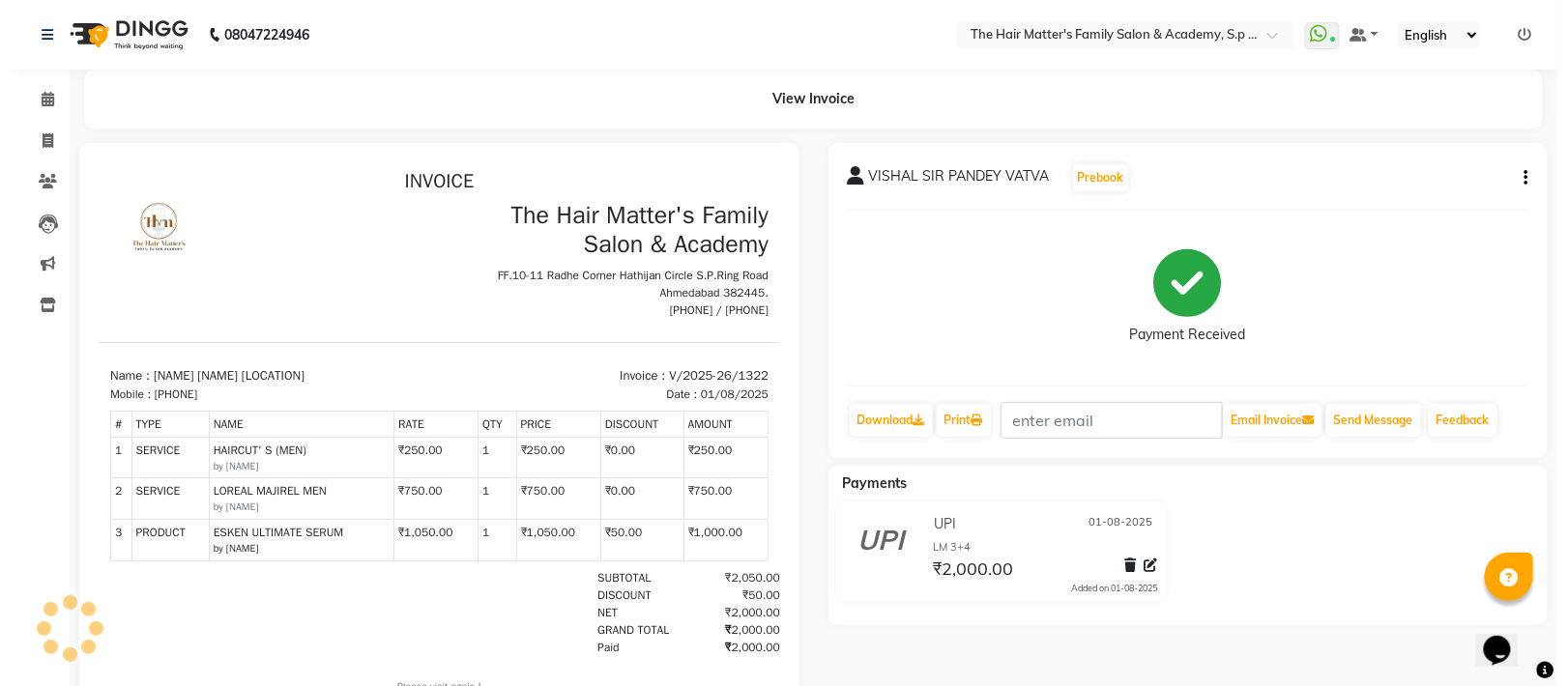 scroll, scrollTop: 0, scrollLeft: 0, axis: both 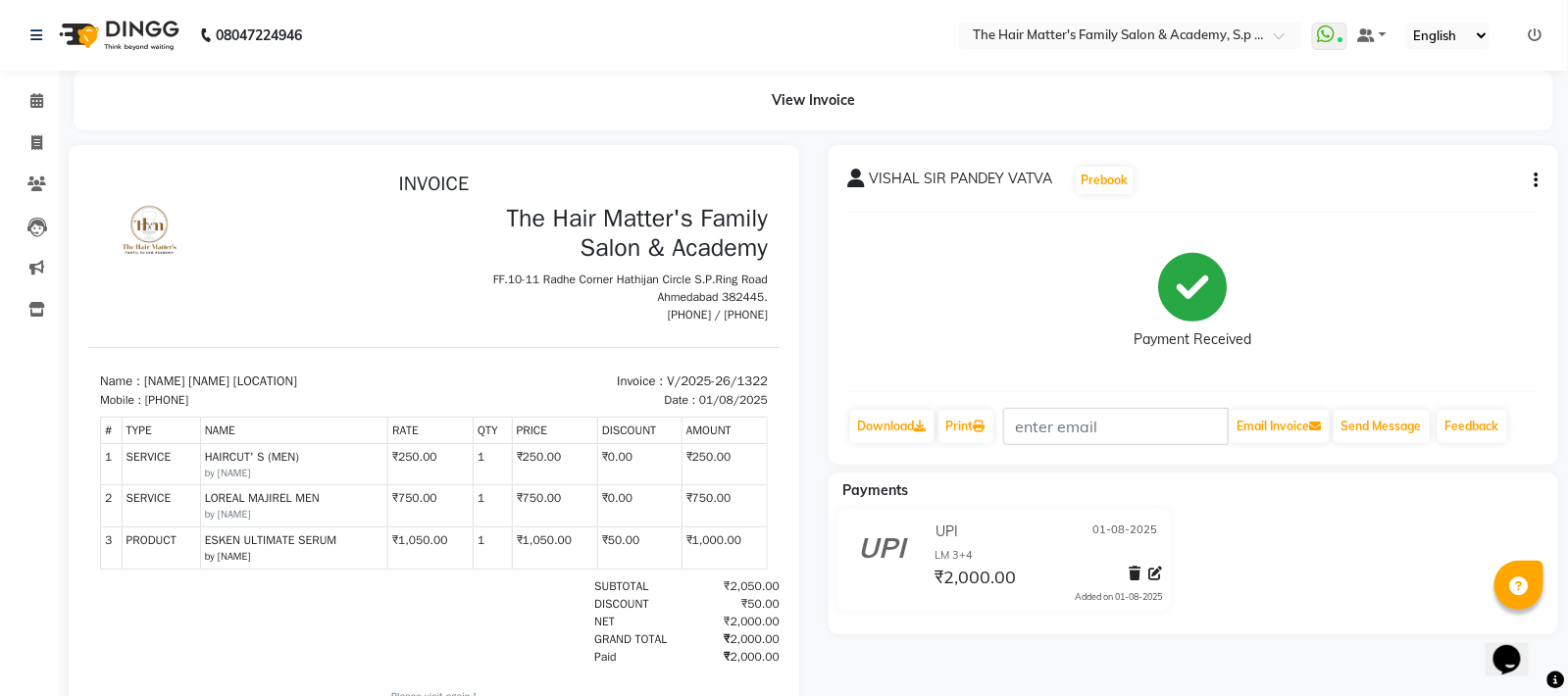click 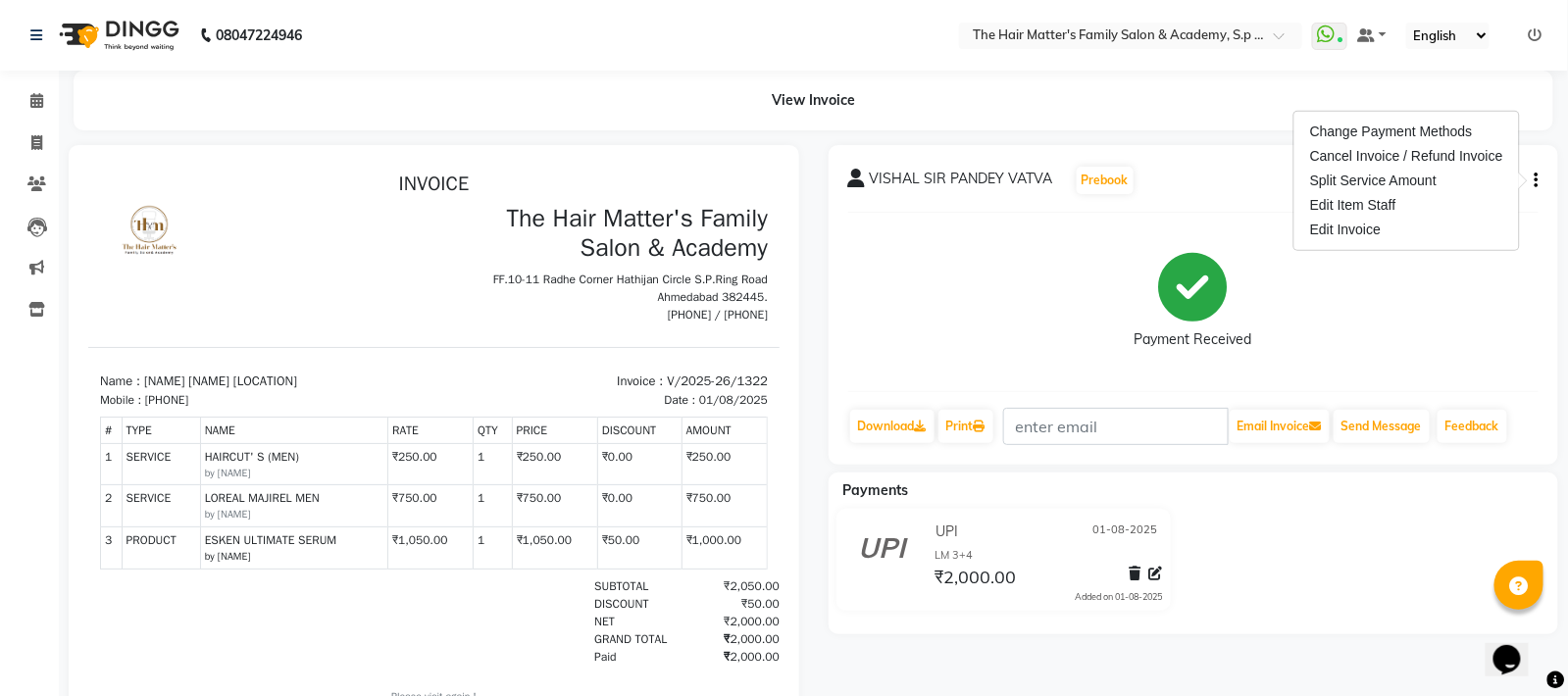 click on "Payment Received" 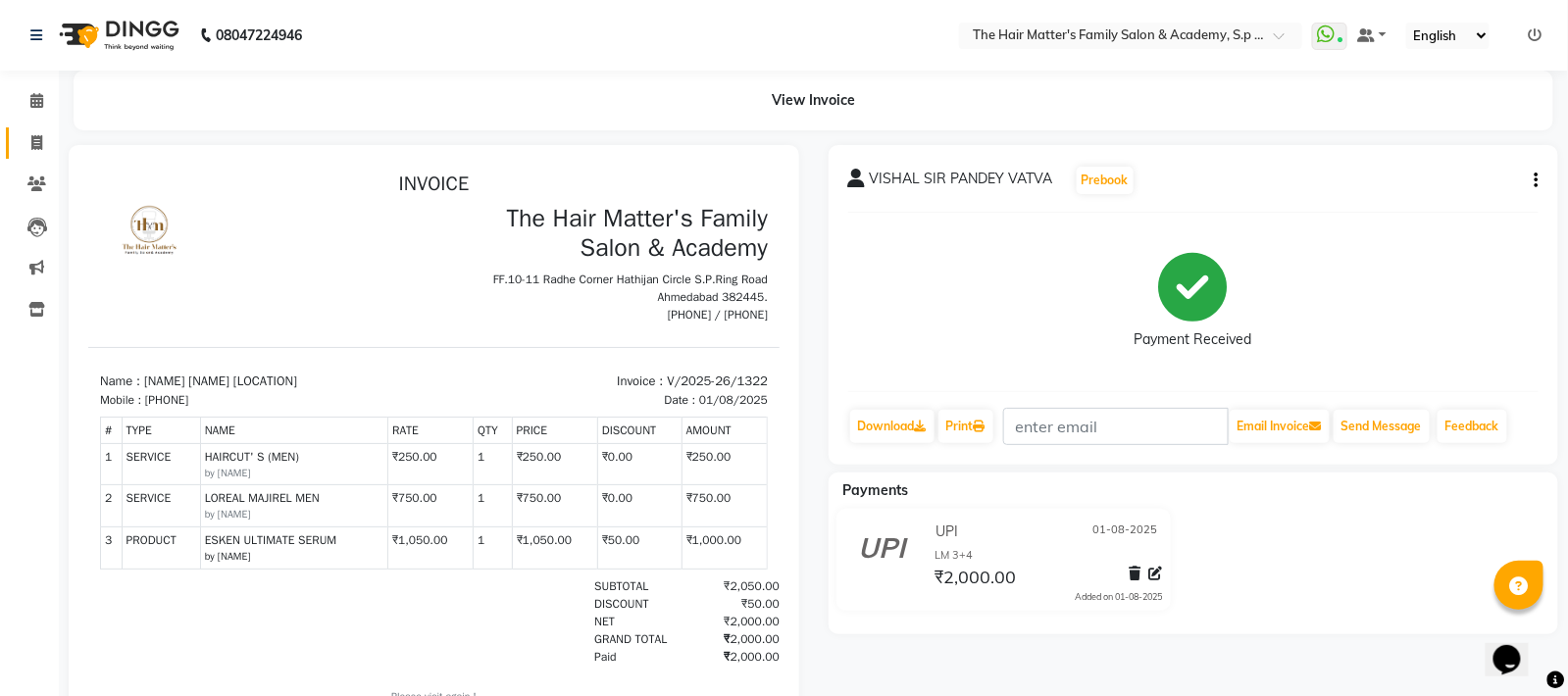 click on "Invoice" 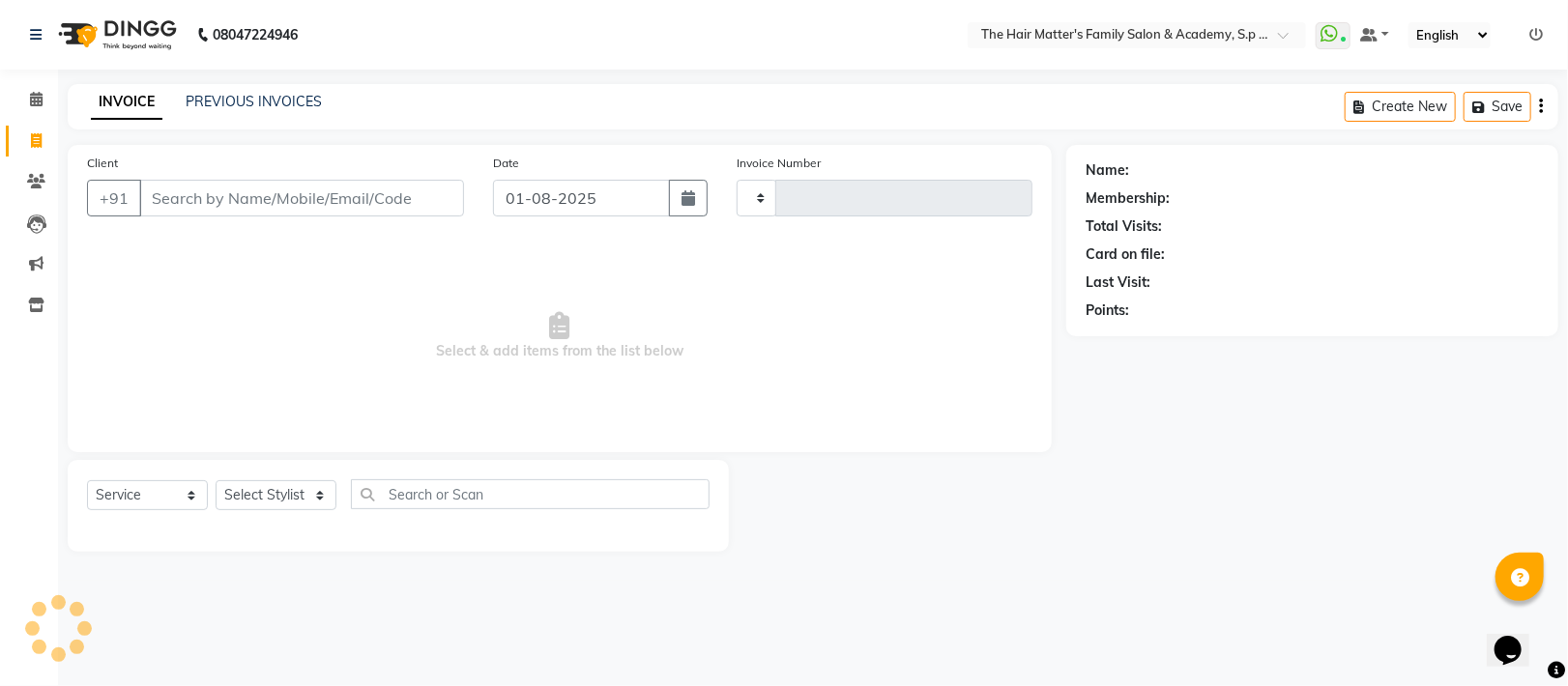 type on "1323" 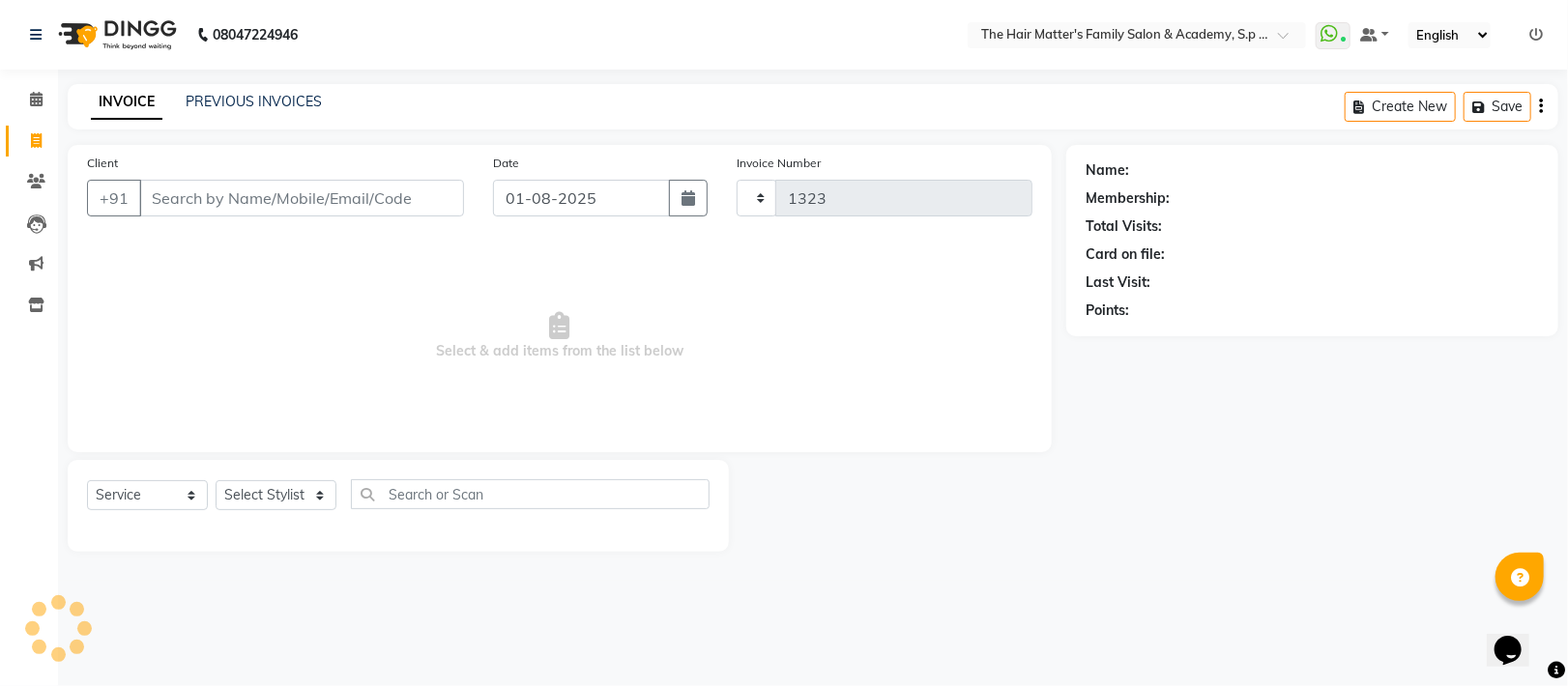 select on "5980" 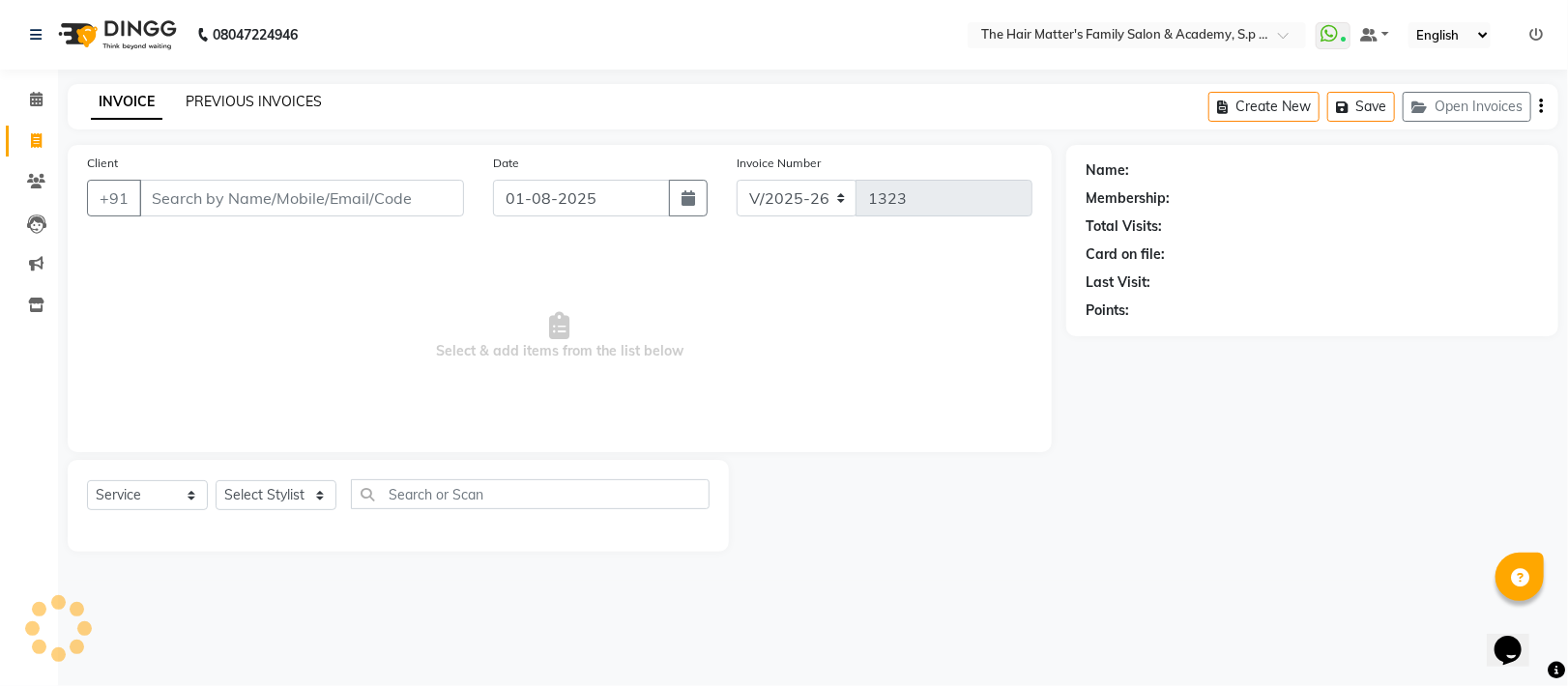click on "PREVIOUS INVOICES" 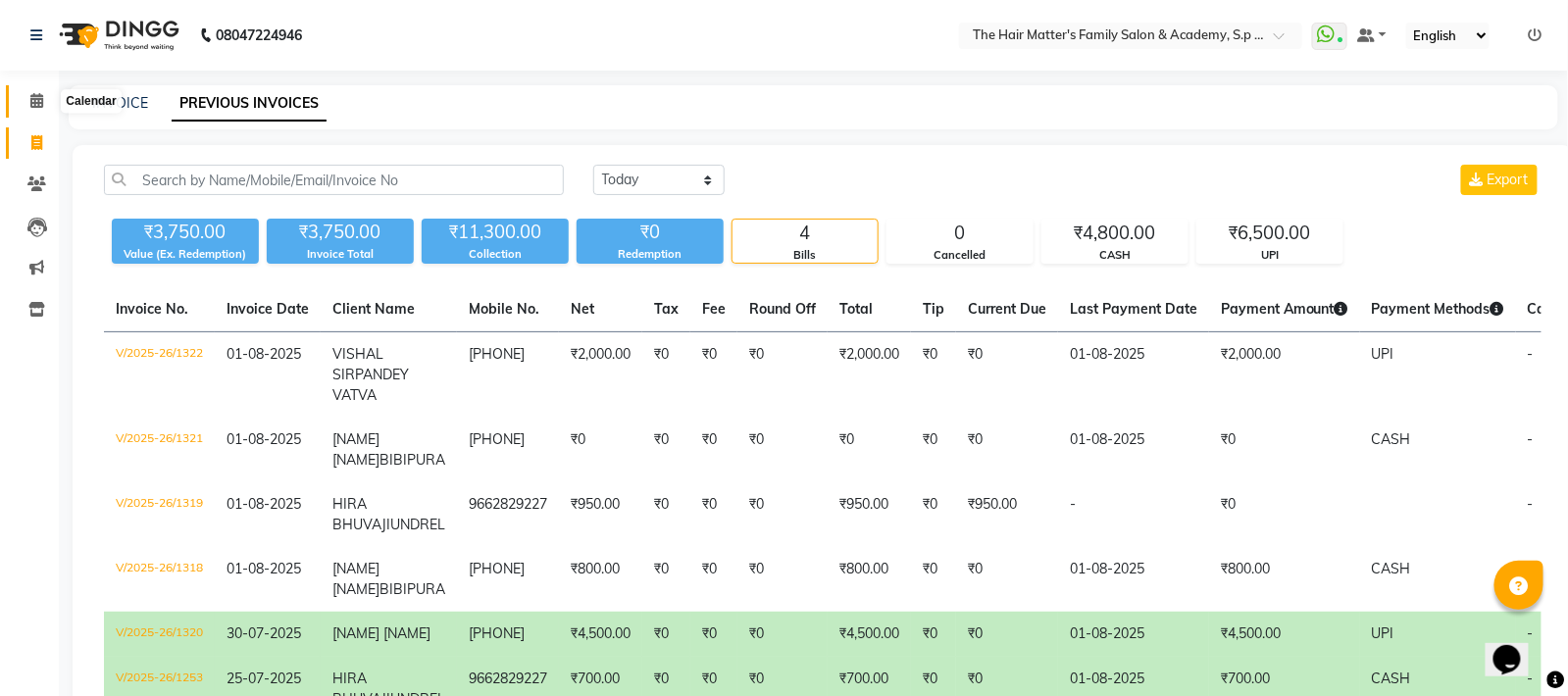 click 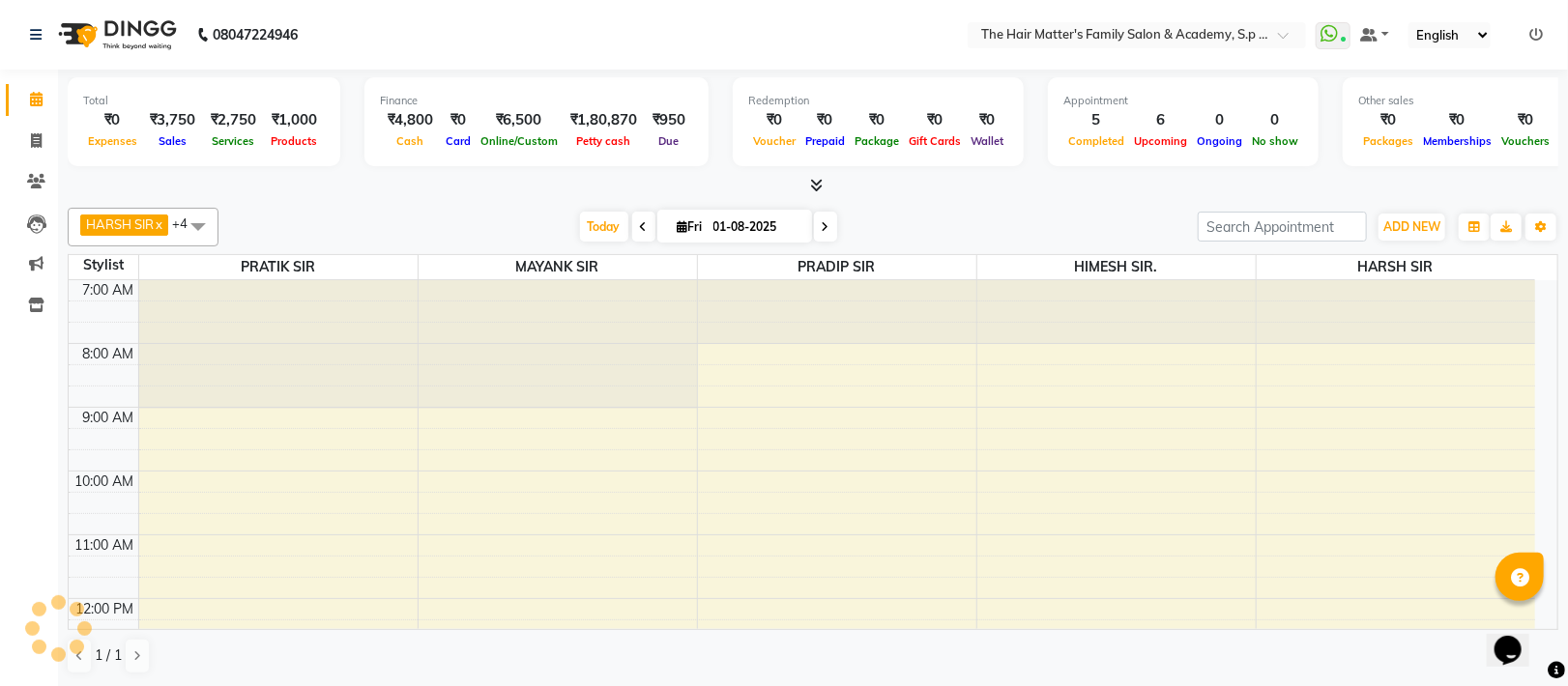 scroll, scrollTop: 0, scrollLeft: 0, axis: both 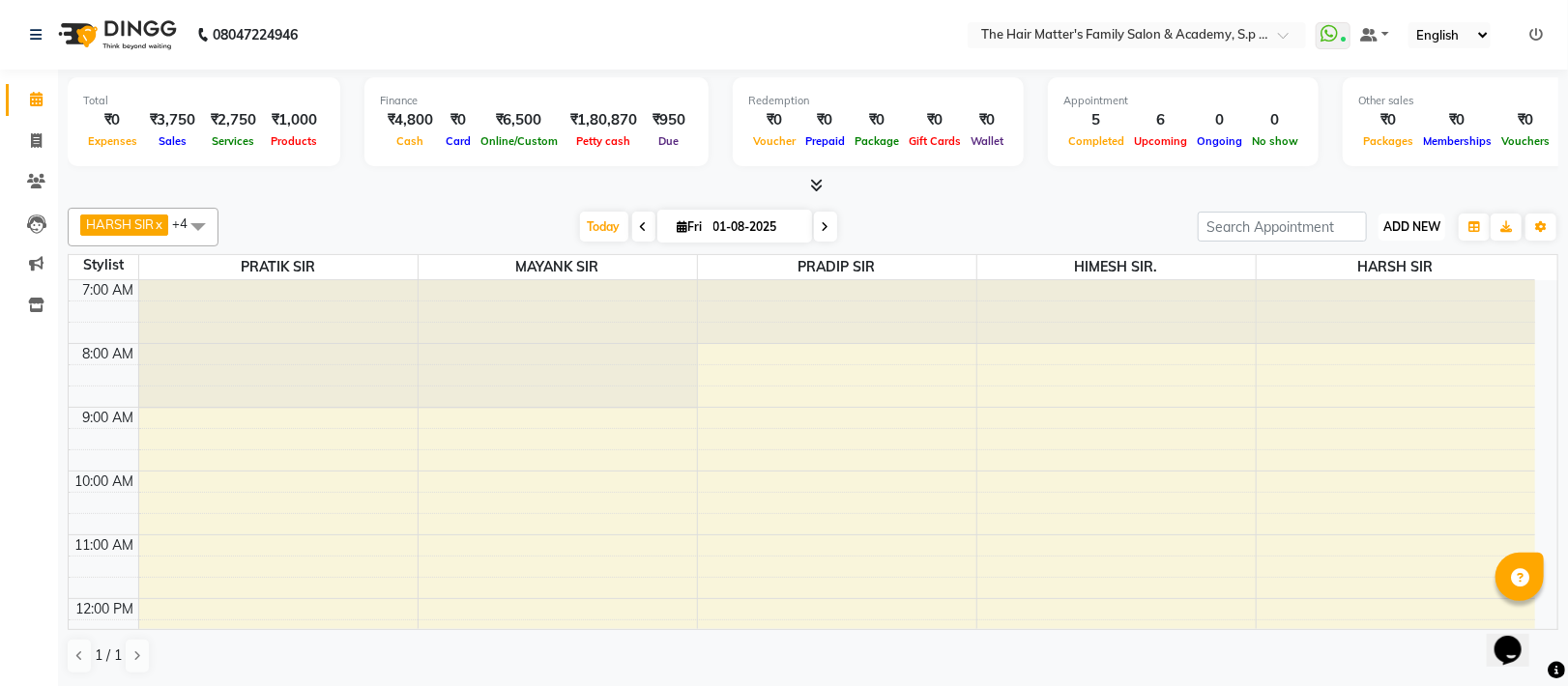 click on "ADD NEW" at bounding box center [1411, 226] 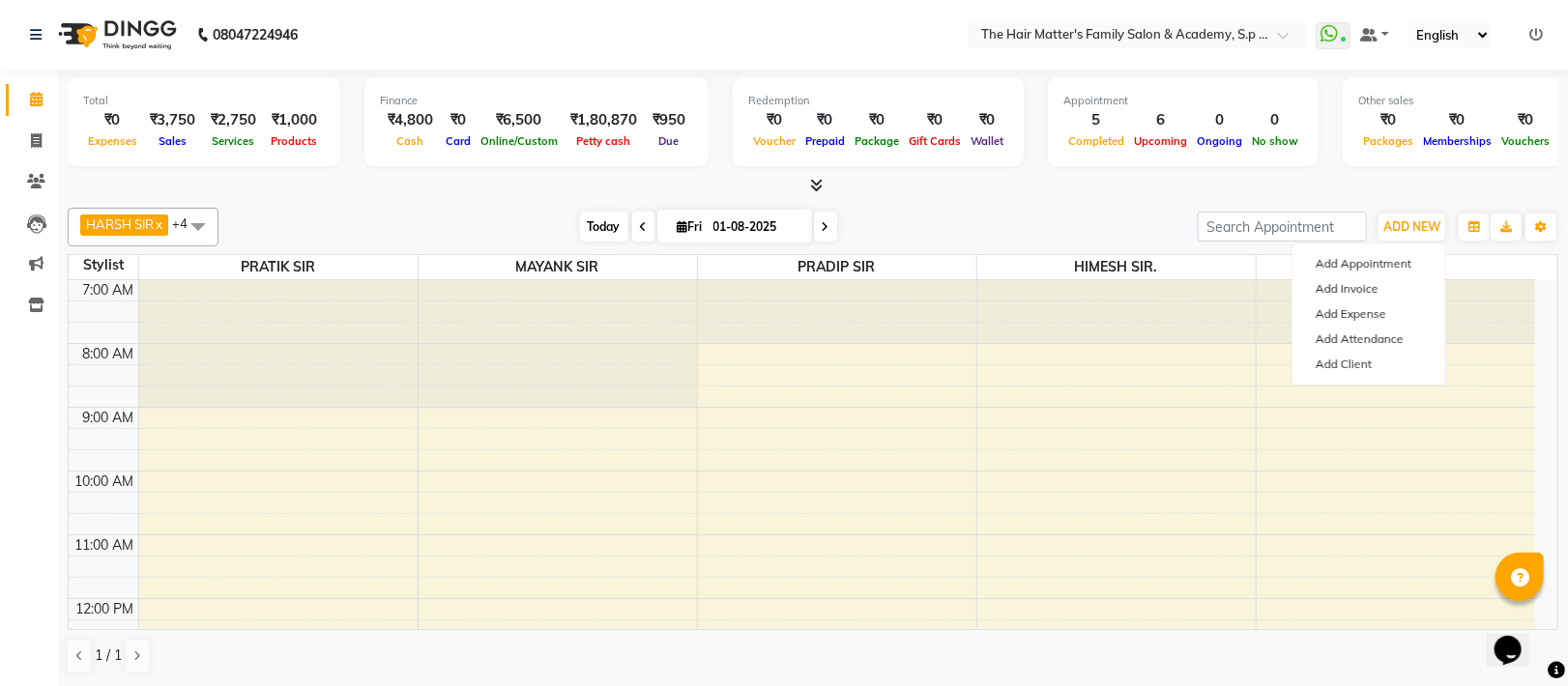 click on "Today" at bounding box center (604, 226) 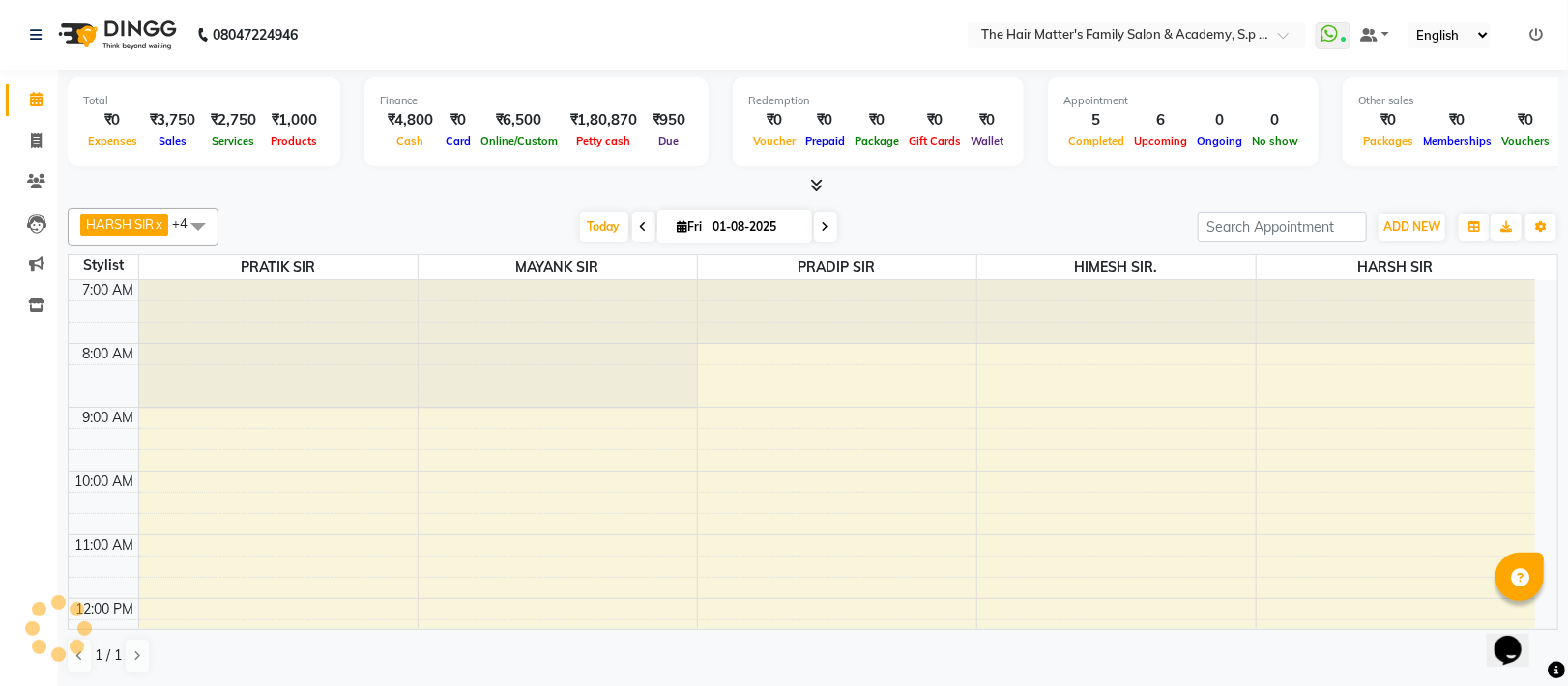 scroll, scrollTop: 580, scrollLeft: 0, axis: vertical 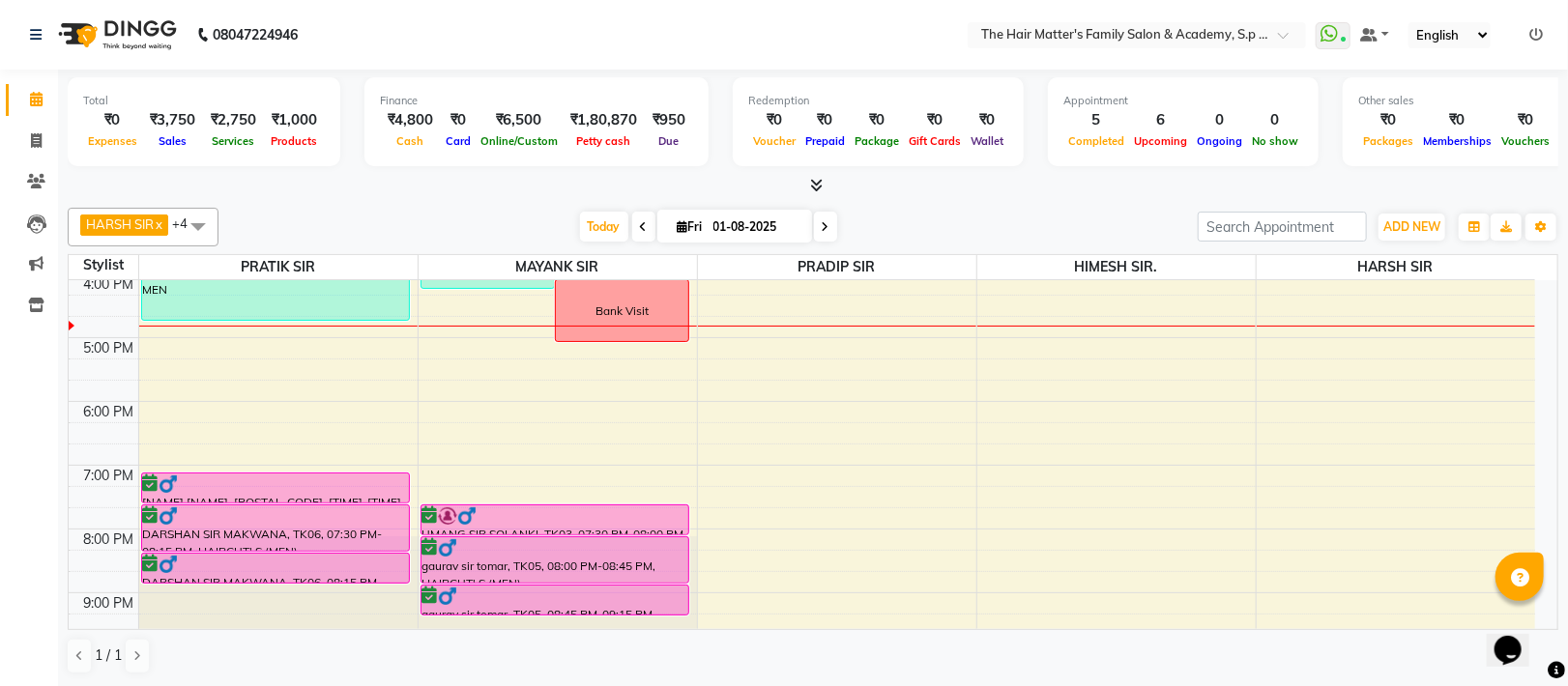 click at bounding box center (826, 226) 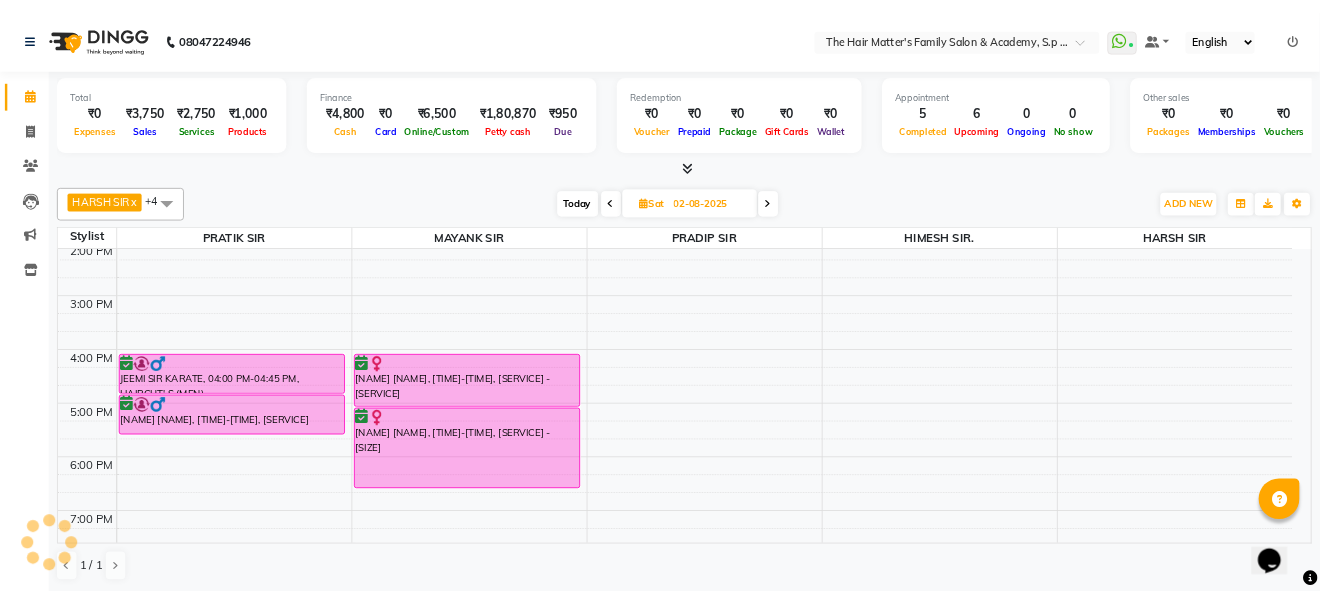 scroll, scrollTop: 0, scrollLeft: 0, axis: both 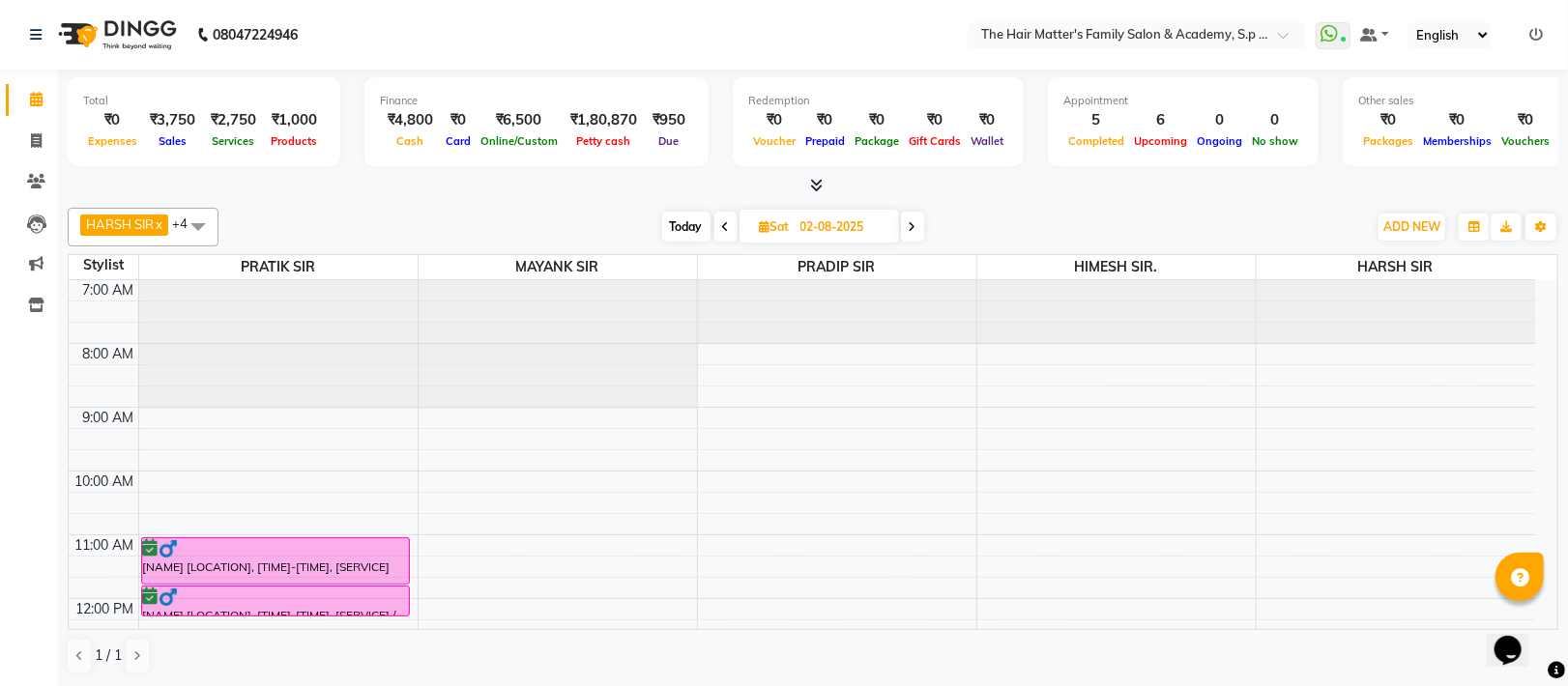click at bounding box center (1536, 35) 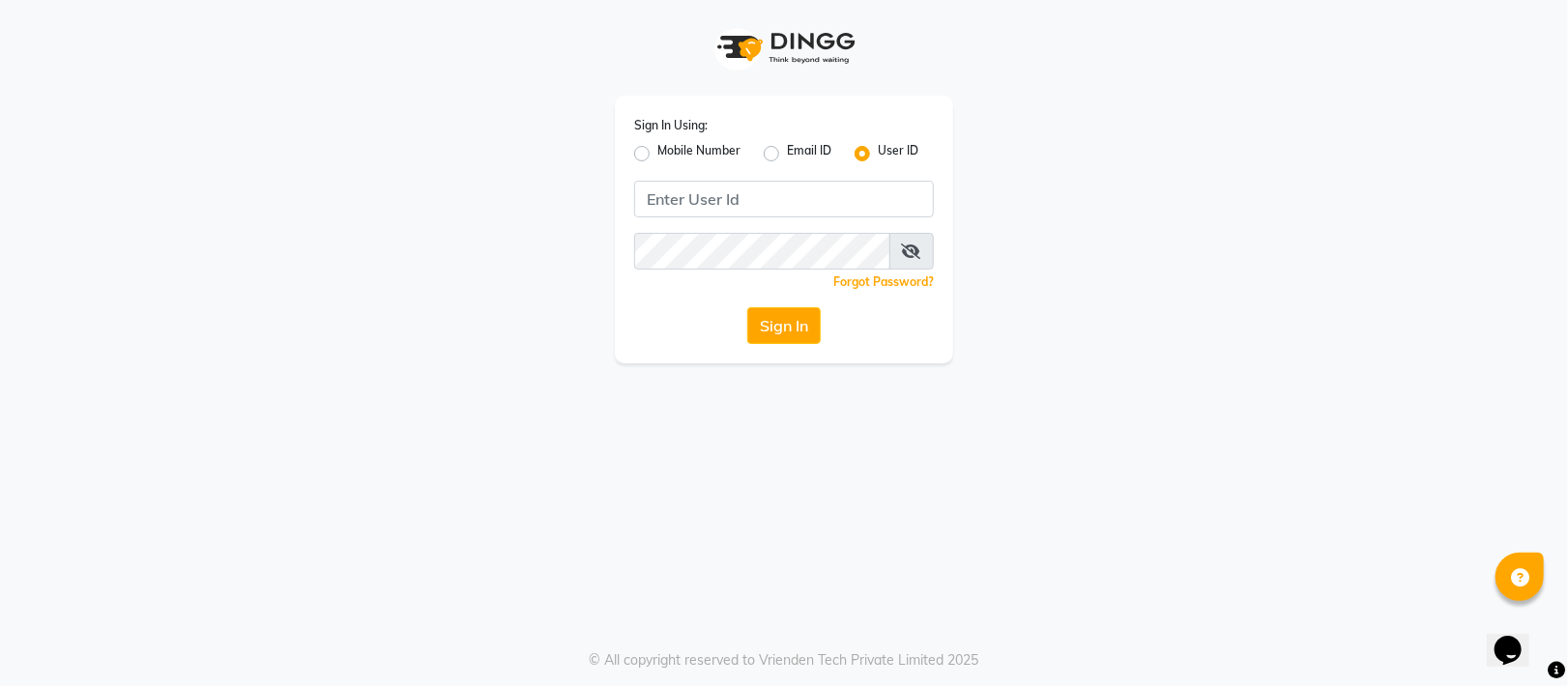 click on "Mobile Number" 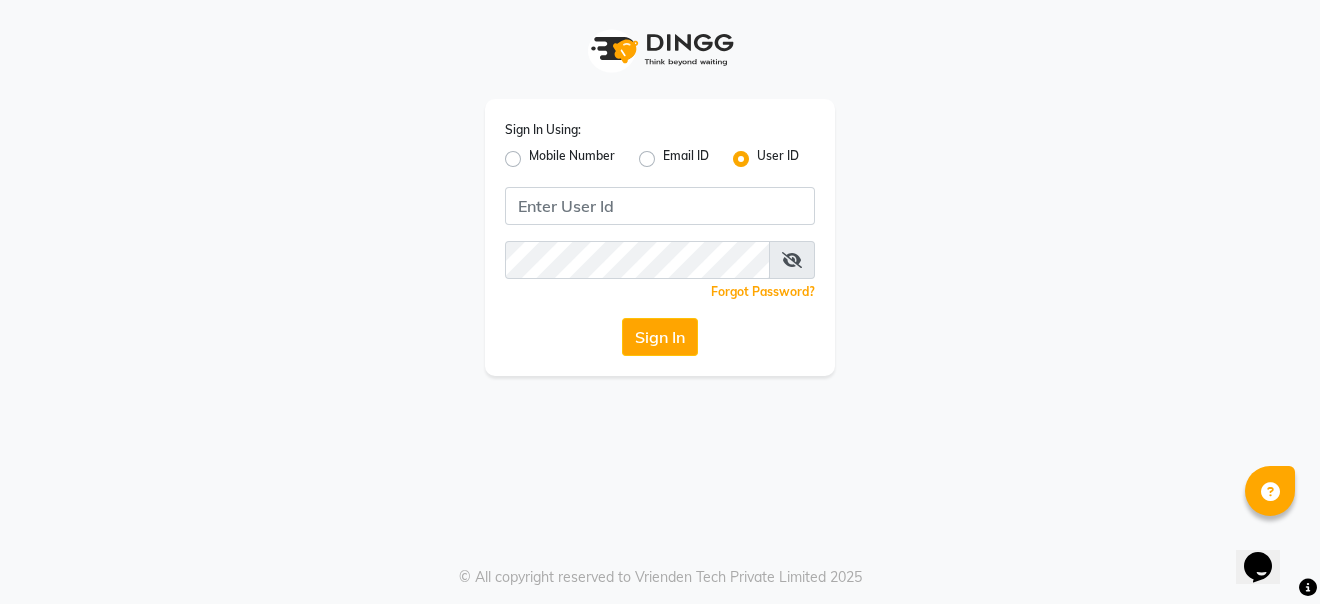click on "Sign In Using:" 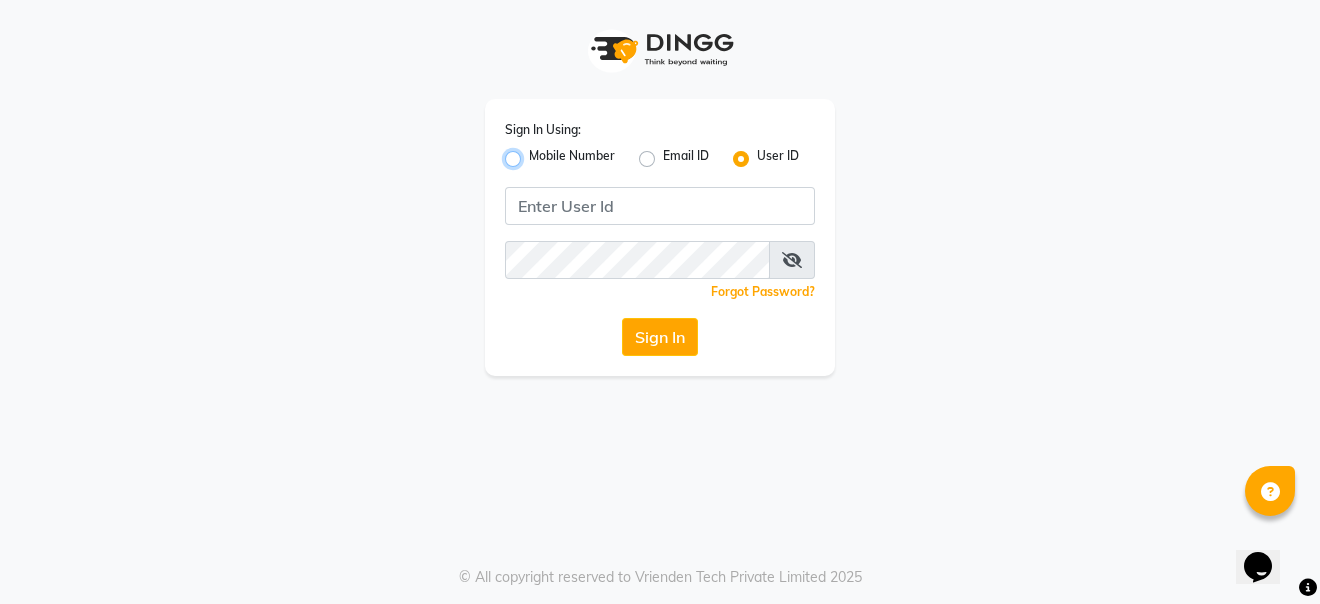 radio on "true" 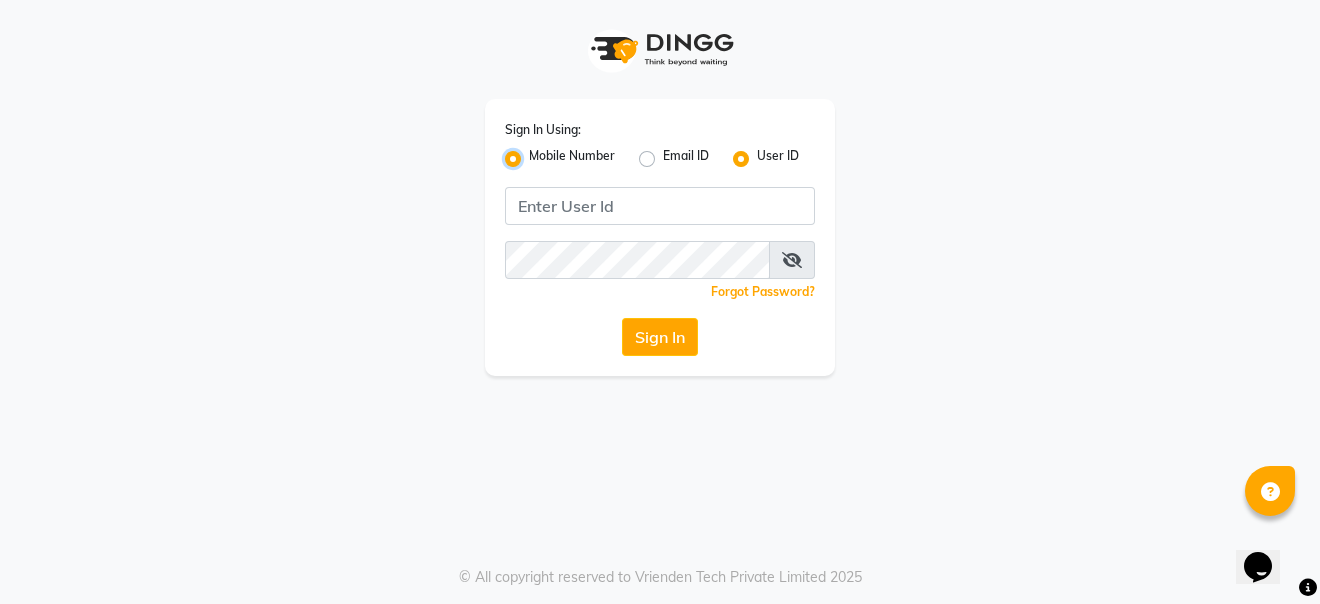 radio on "false" 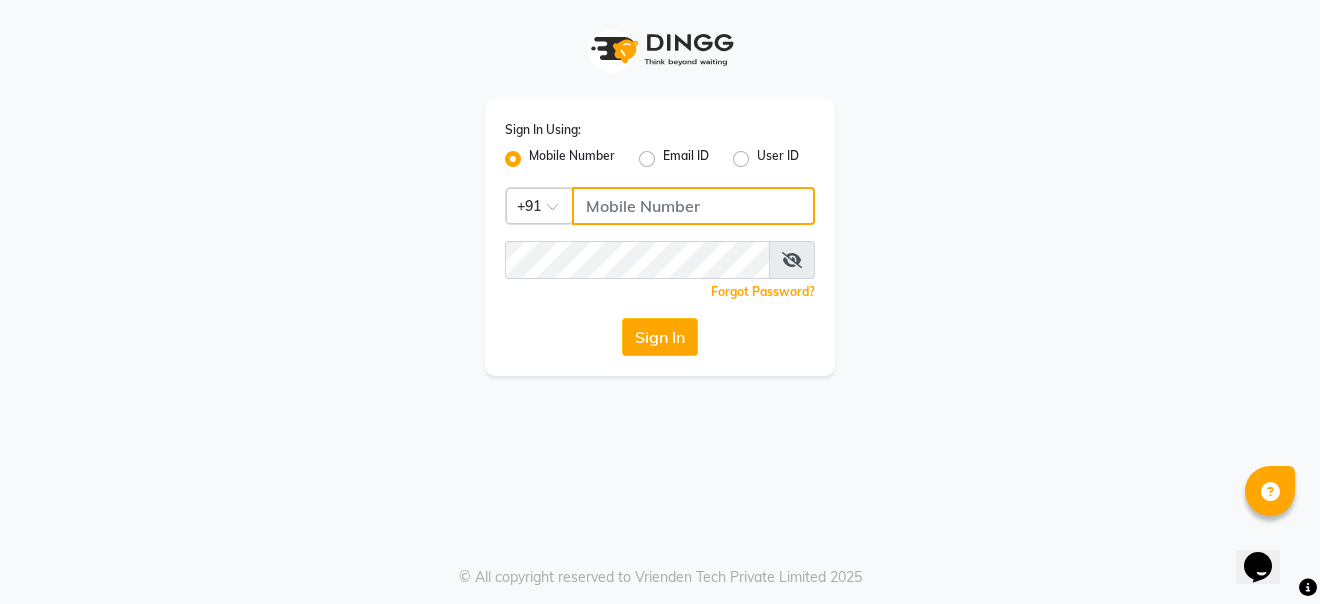 click 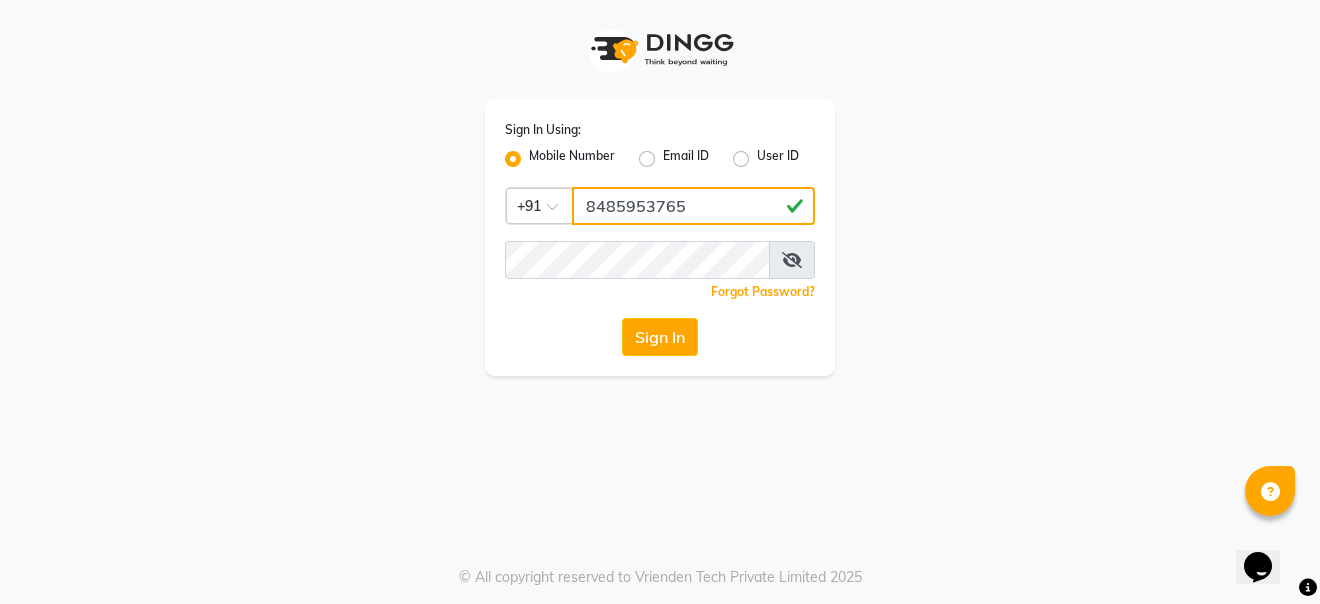 type on "8485953765" 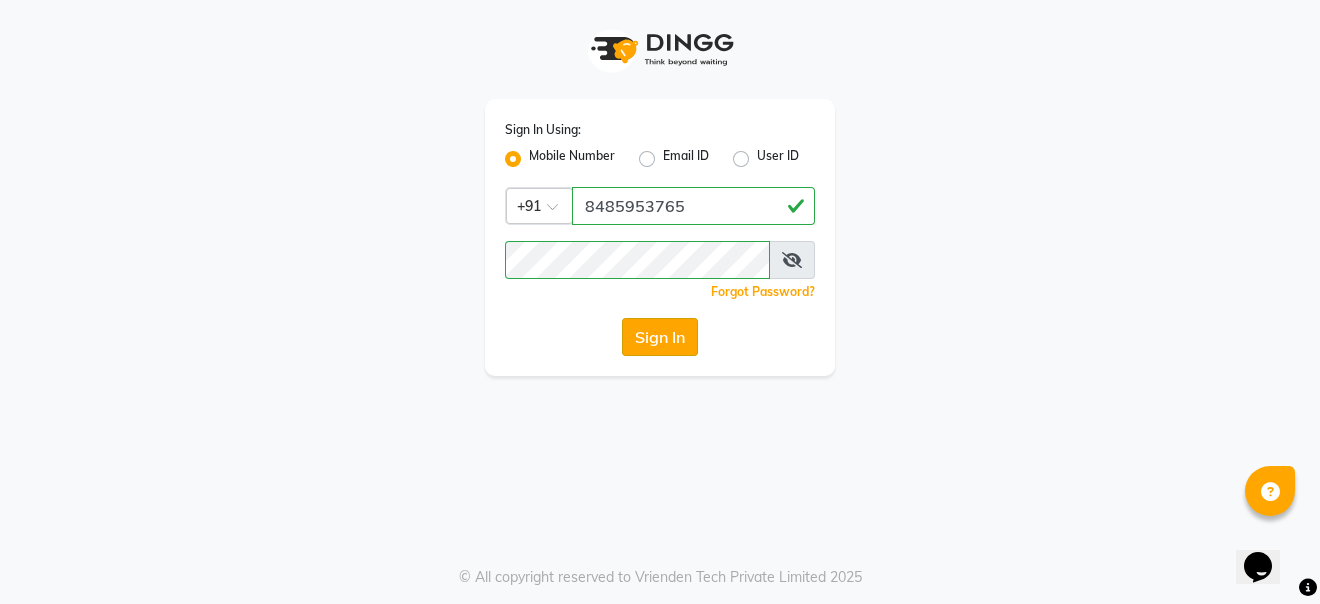 click on "Sign In" 